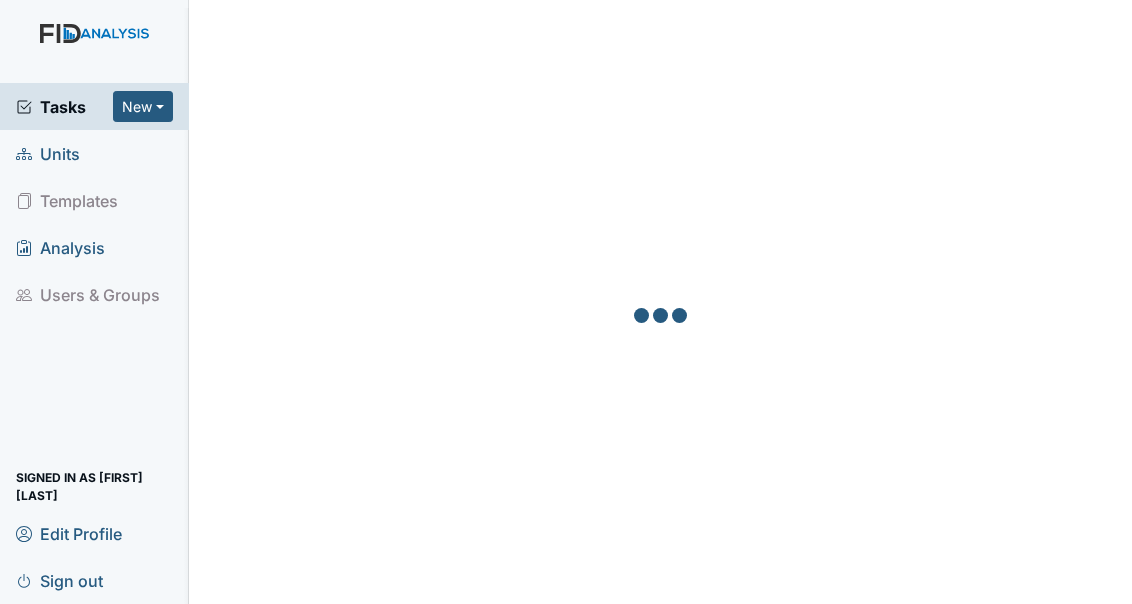 scroll, scrollTop: 0, scrollLeft: 0, axis: both 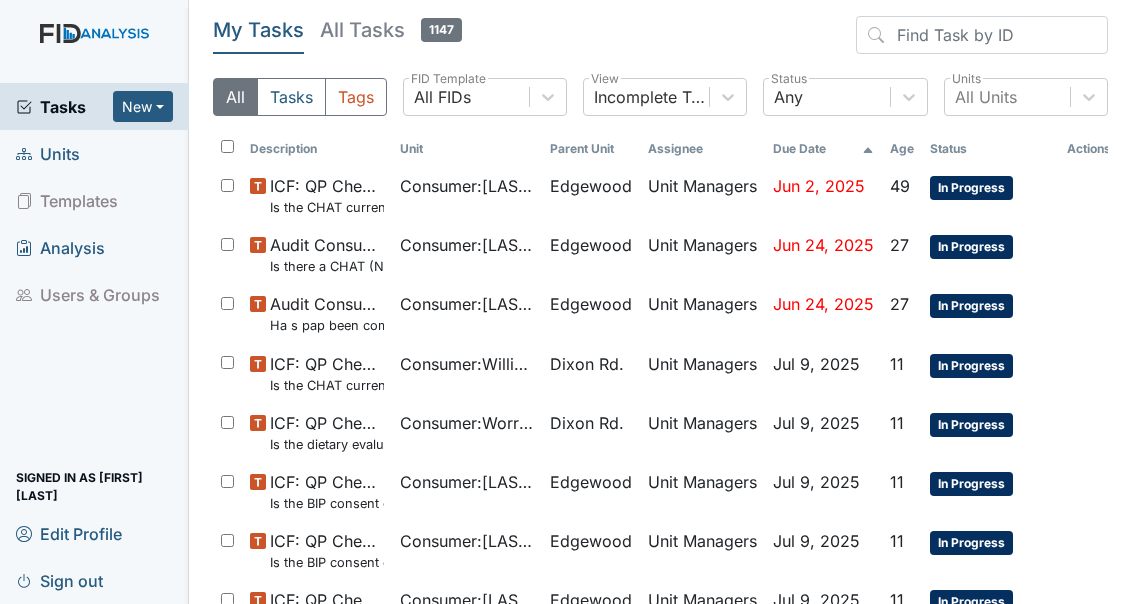 click on "Units" at bounding box center (48, 153) 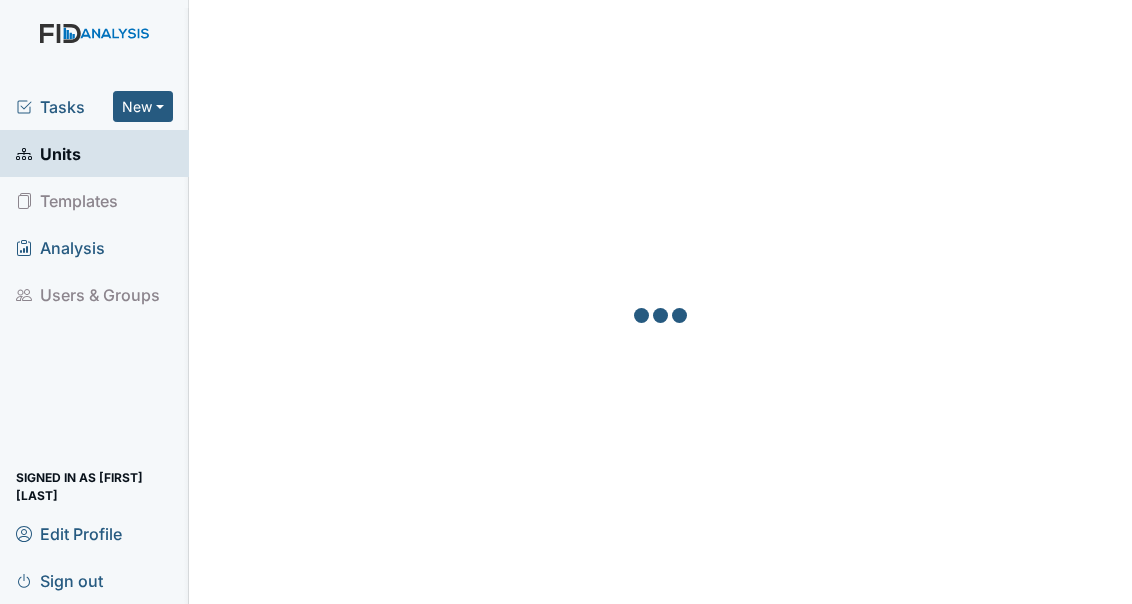 scroll, scrollTop: 0, scrollLeft: 0, axis: both 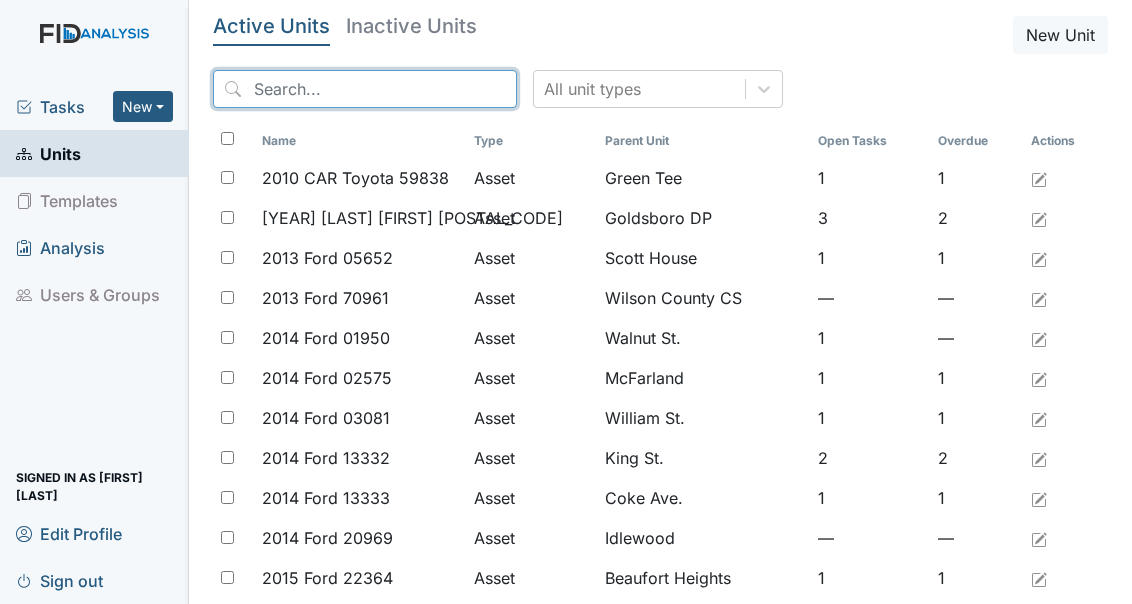 click at bounding box center (365, 89) 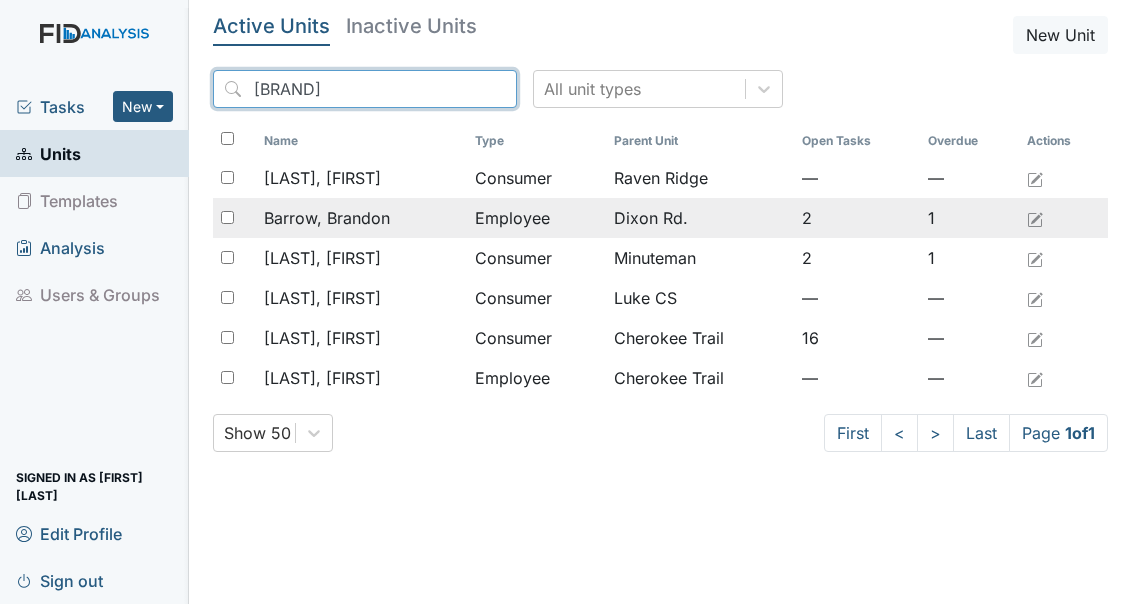 type on "Bran" 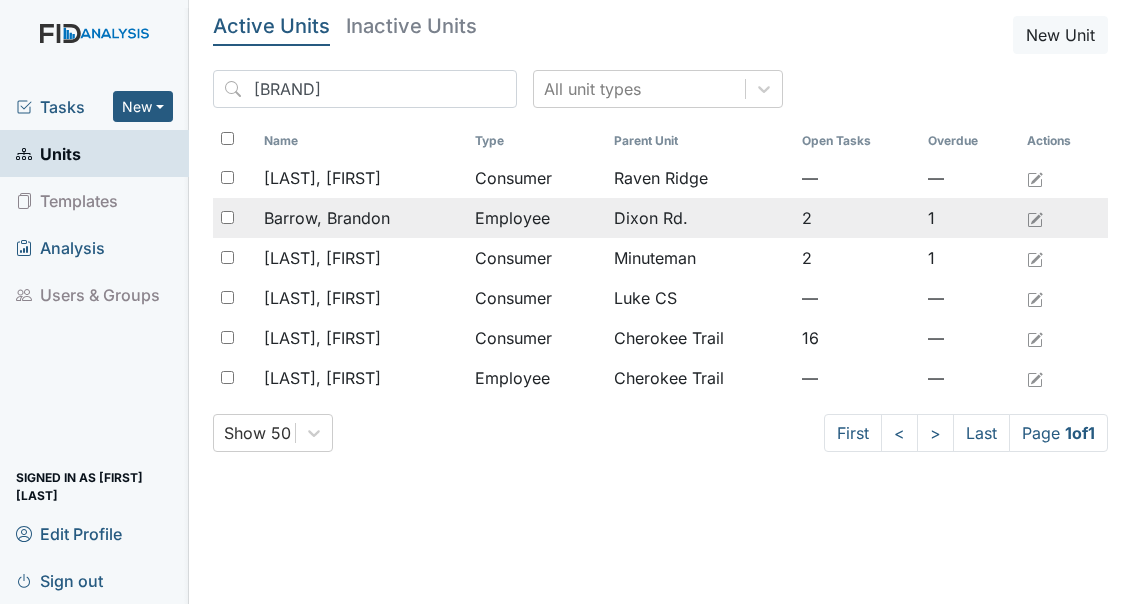click on "Barrow, Brandon" at bounding box center [322, 178] 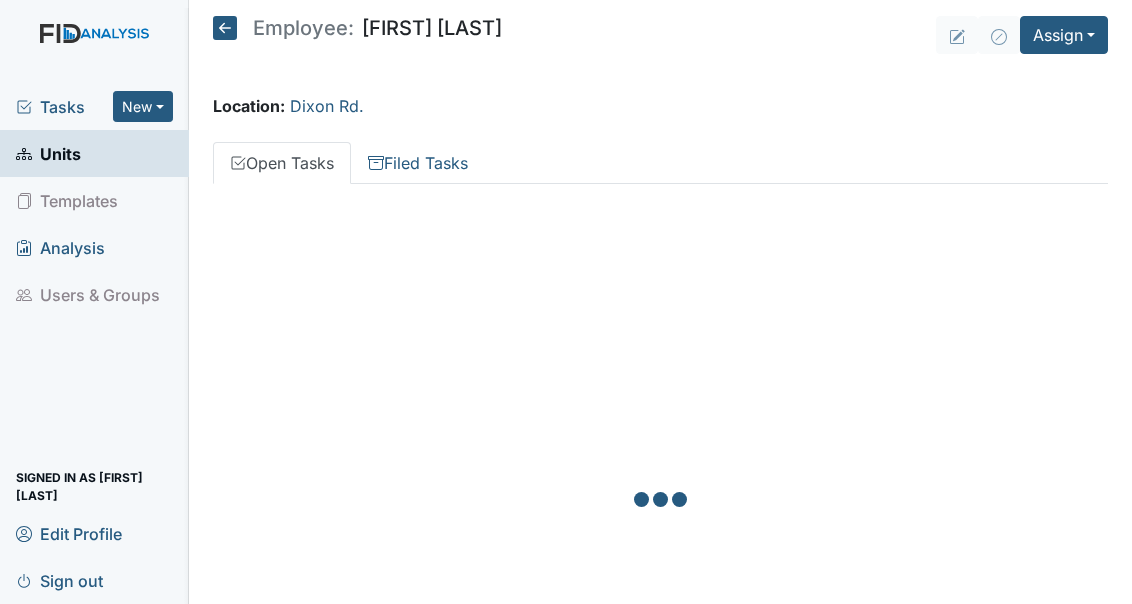 scroll, scrollTop: 0, scrollLeft: 0, axis: both 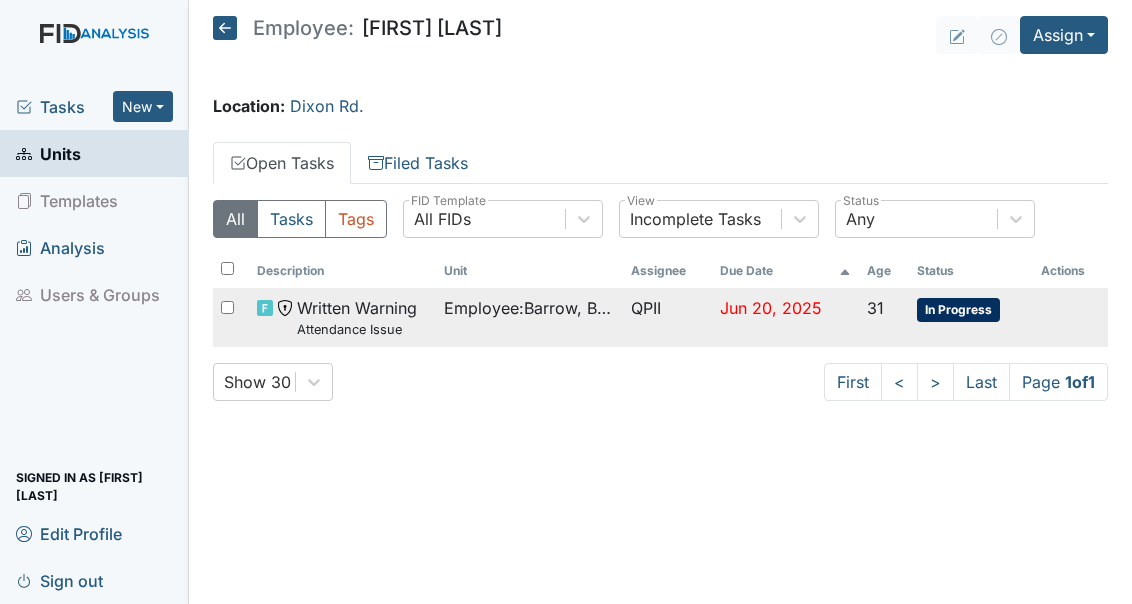 click on "Attendance Issue" at bounding box center [357, 329] 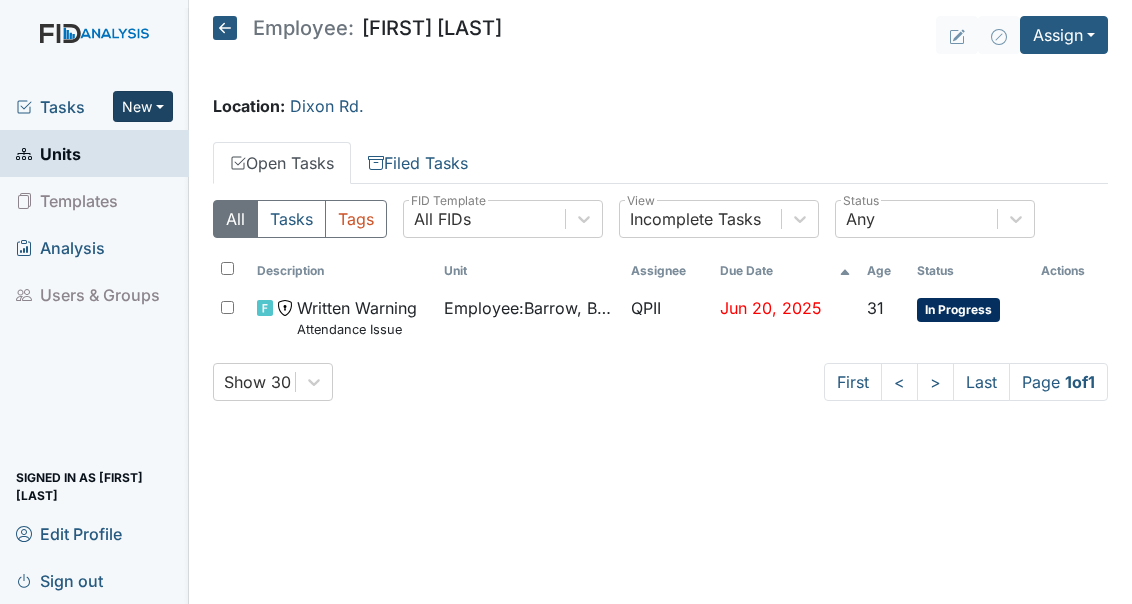 click on "New" at bounding box center (143, 106) 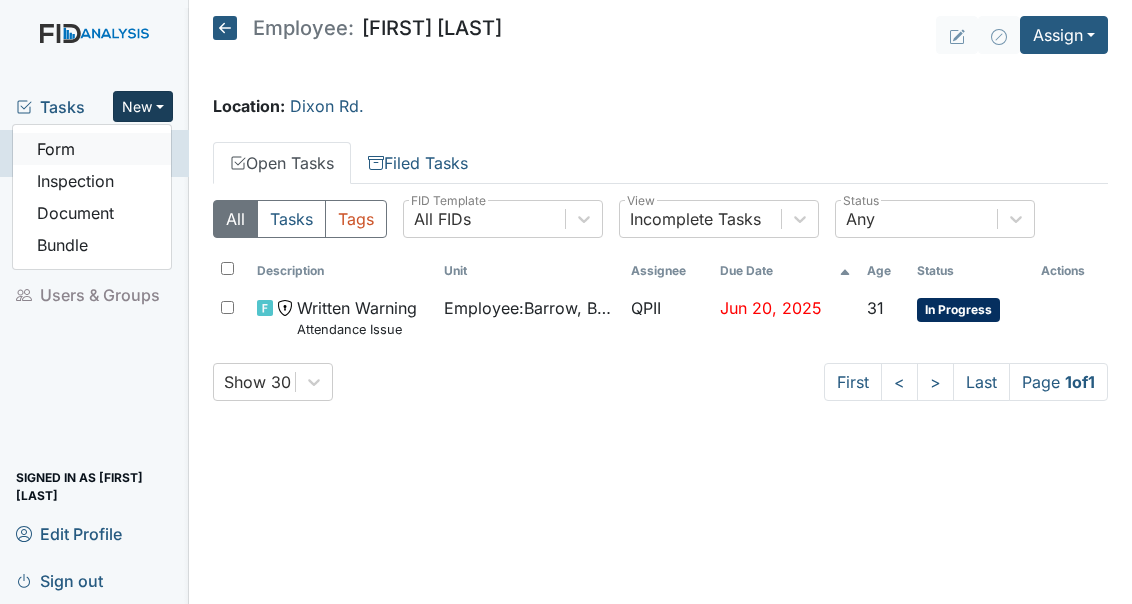 click on "Form" at bounding box center (92, 149) 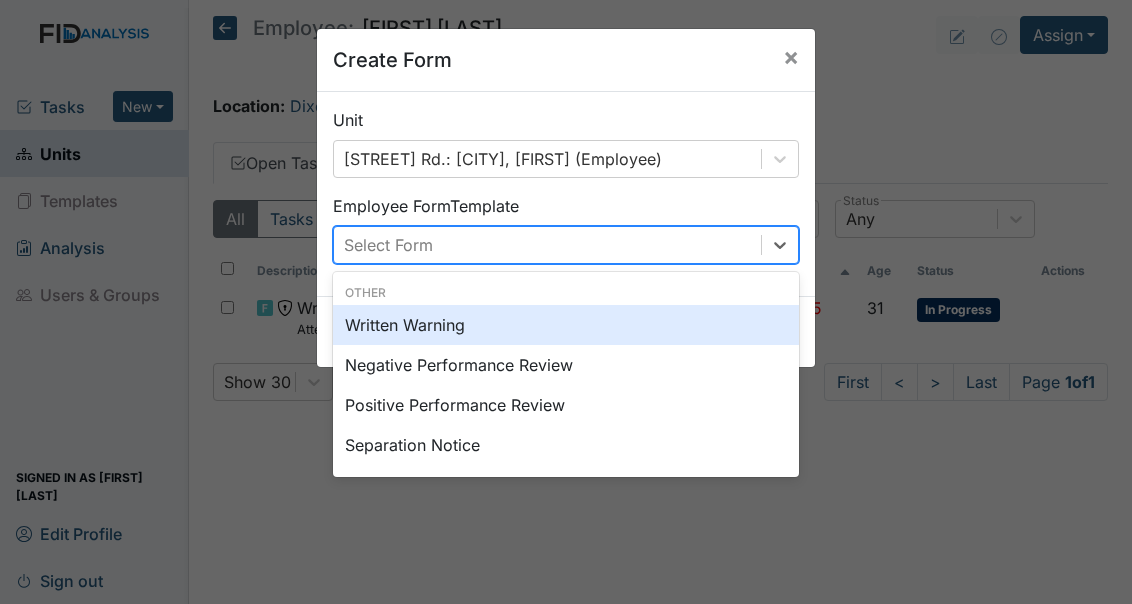 click on "Select Form" at bounding box center [547, 245] 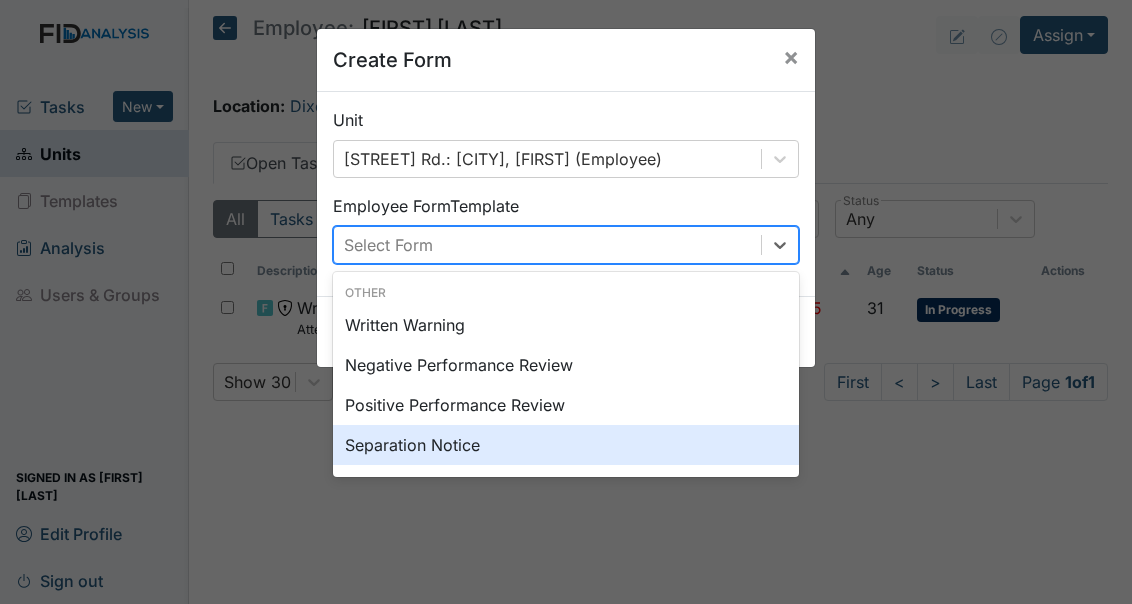 click on "Separation Notice" at bounding box center [566, 445] 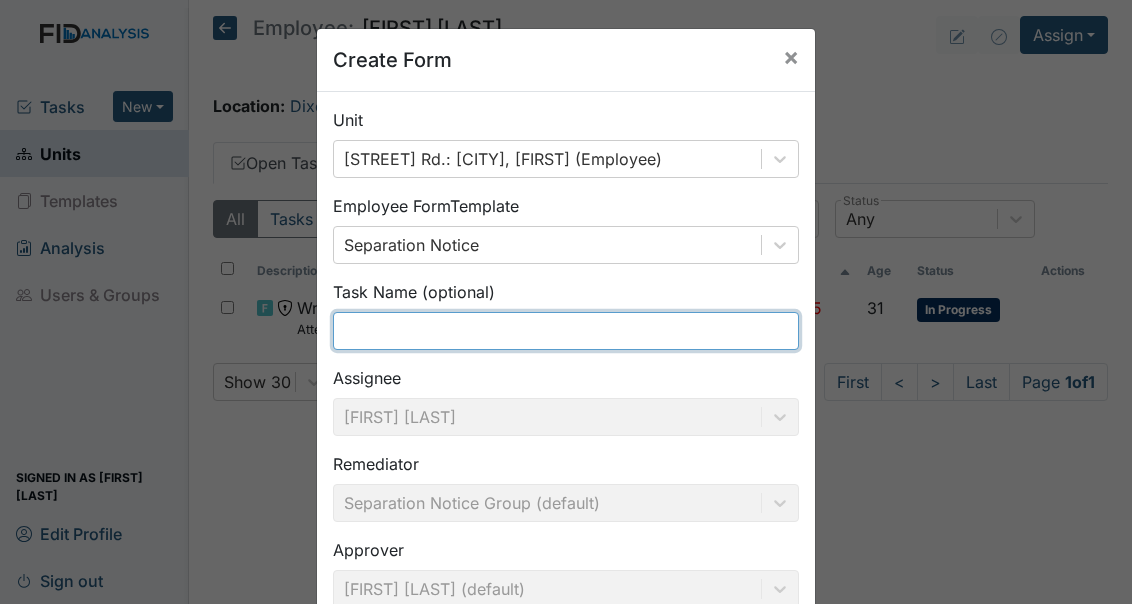click at bounding box center [566, 331] 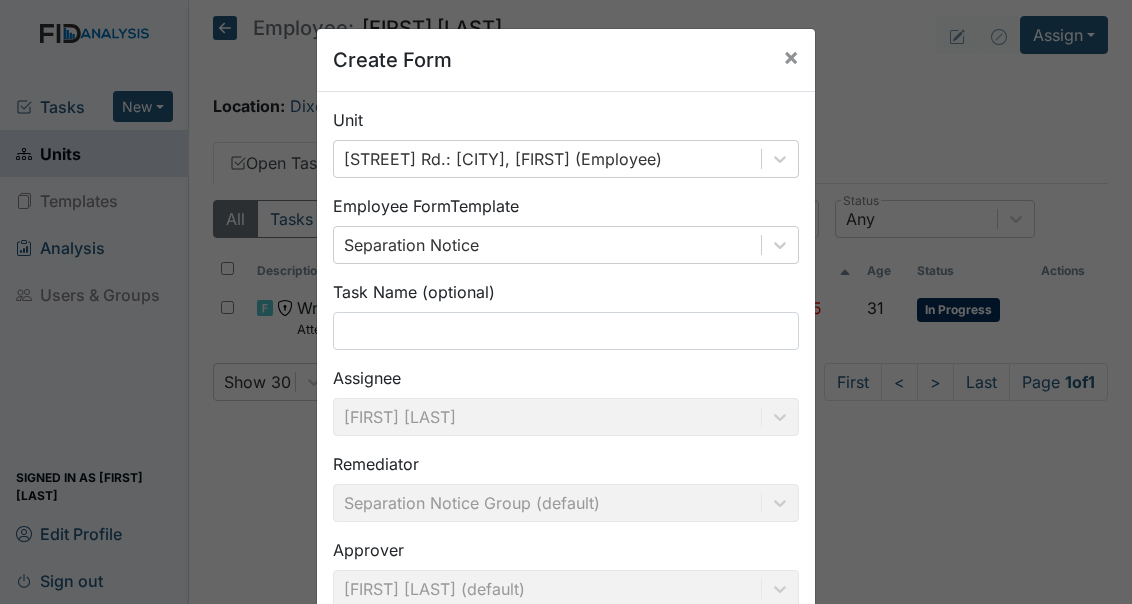 click on "Assignee Nathan Williams" at bounding box center [566, 401] 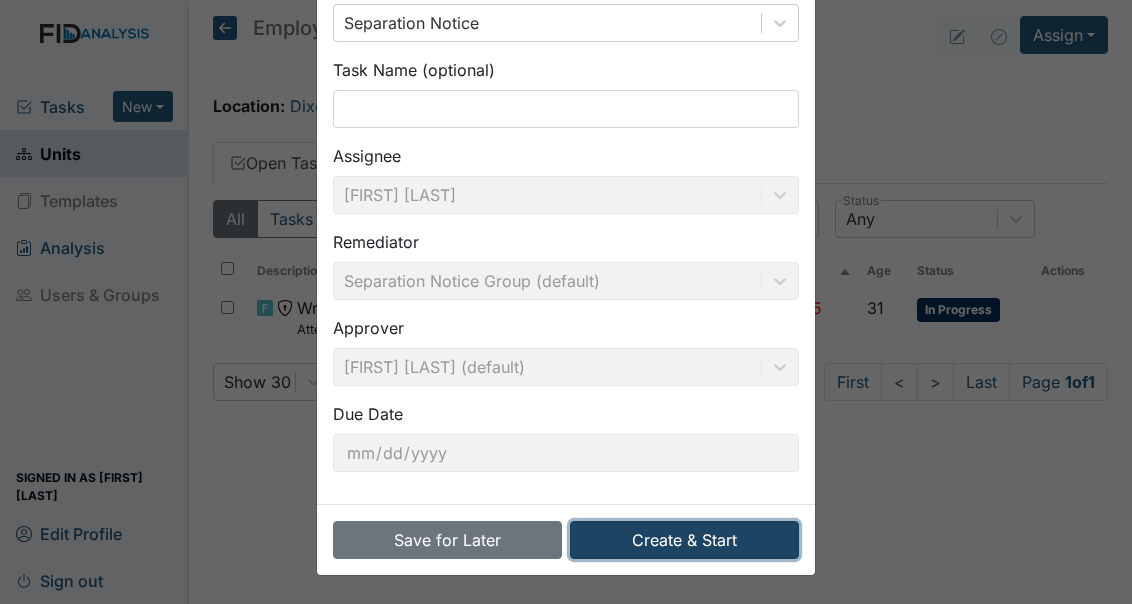 click on "Create & Start" at bounding box center [684, 540] 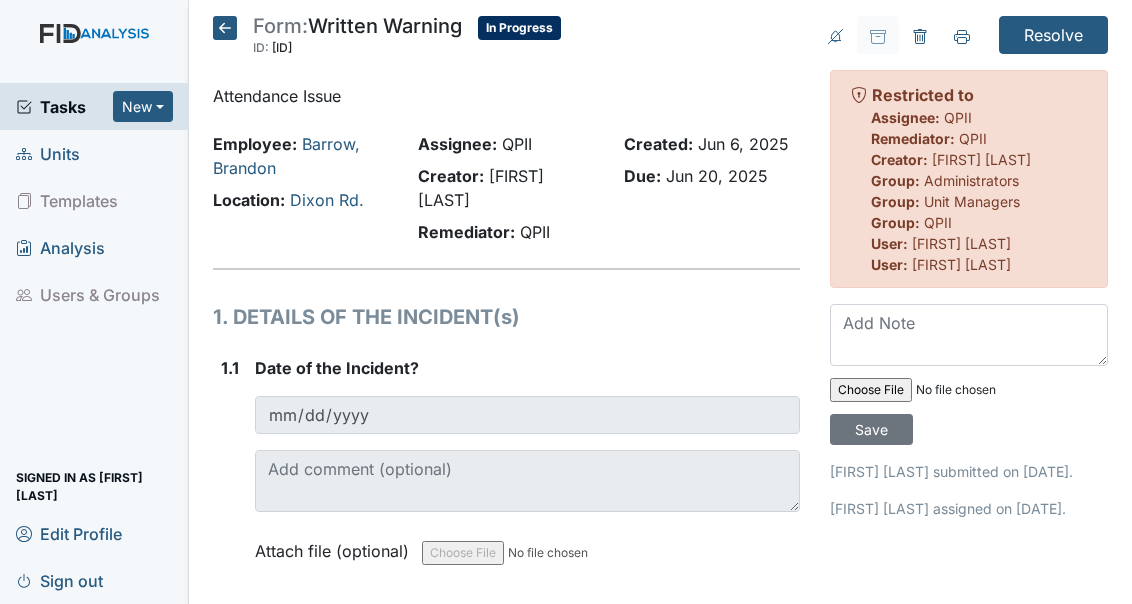 scroll, scrollTop: 0, scrollLeft: 0, axis: both 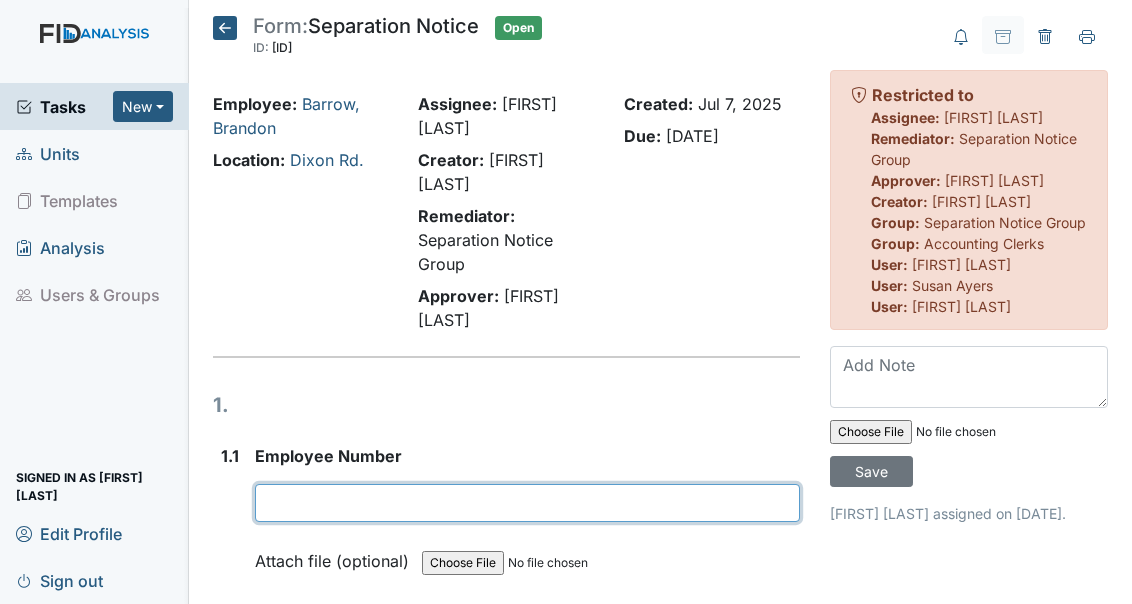 click at bounding box center [527, 503] 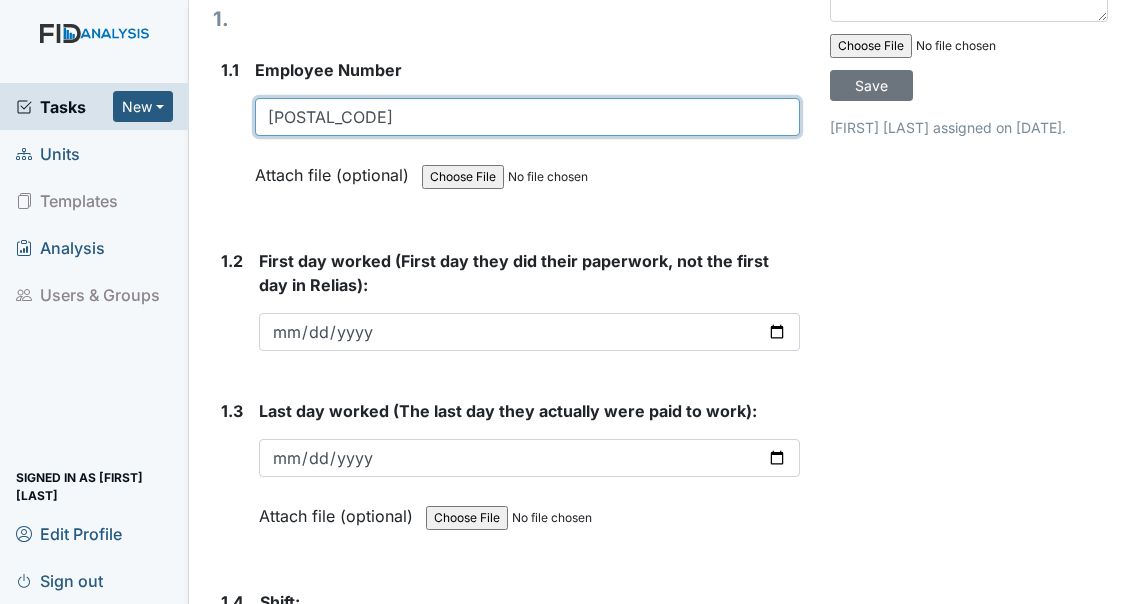 scroll, scrollTop: 422, scrollLeft: 0, axis: vertical 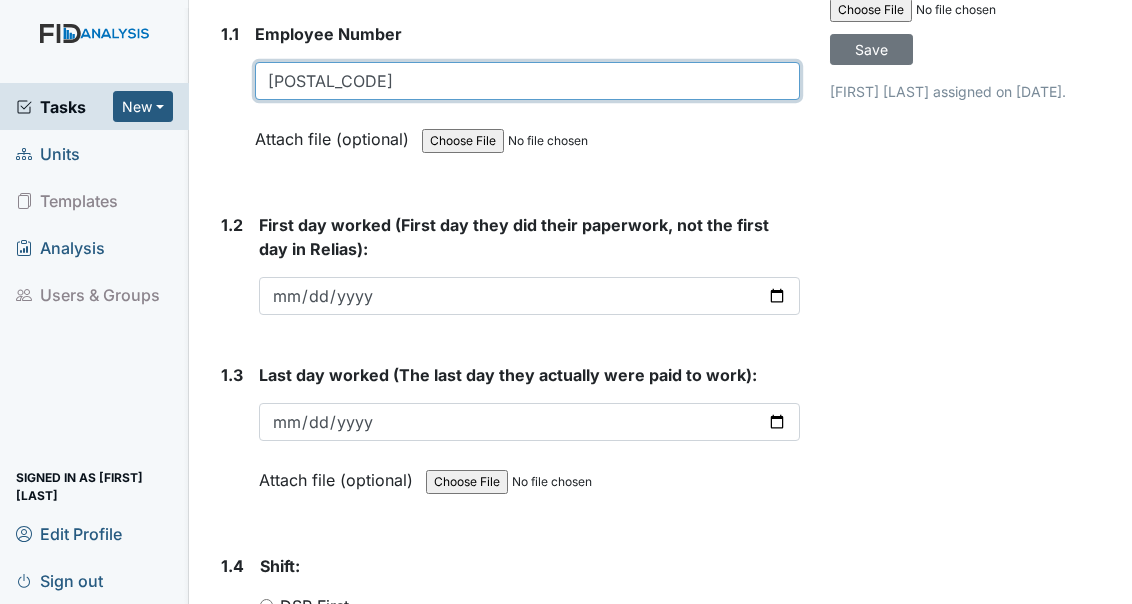 type on "[POSTAL_CODE]" 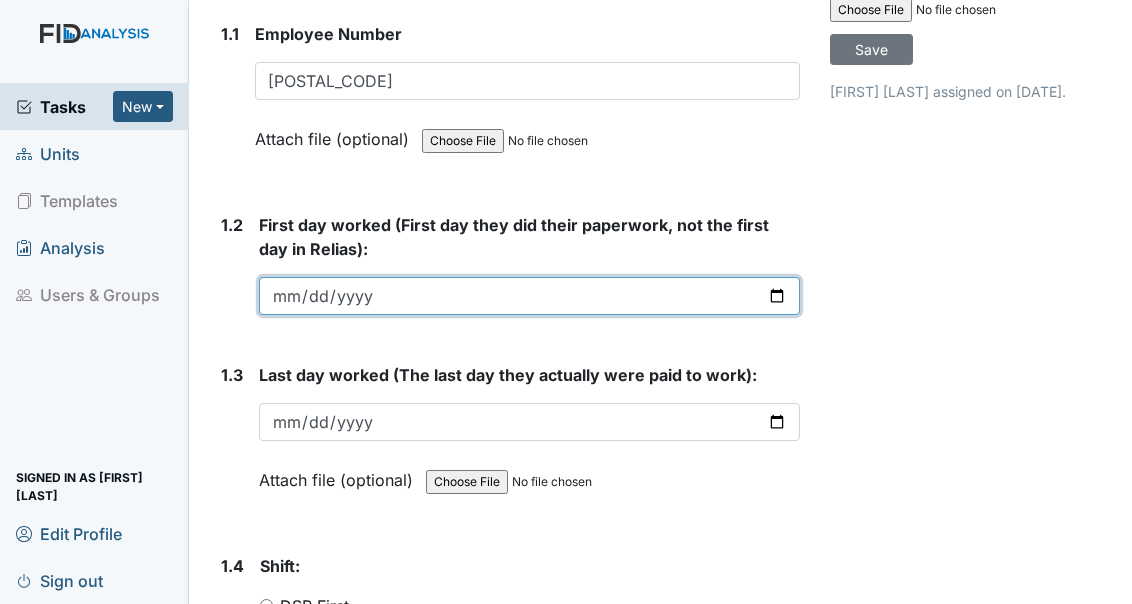 click at bounding box center (529, 296) 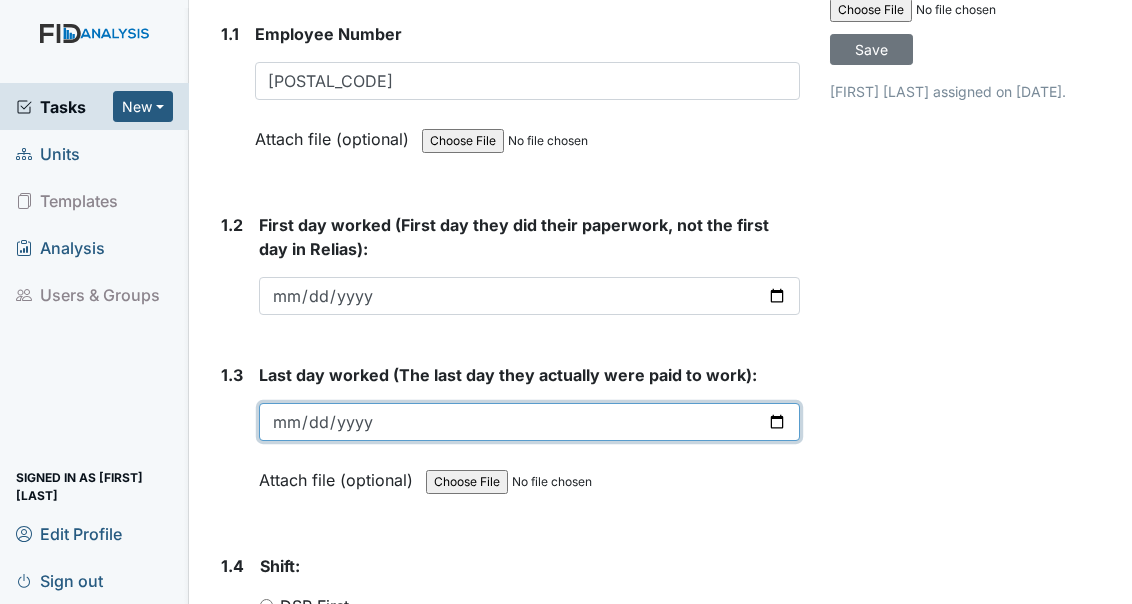 click at bounding box center (529, 422) 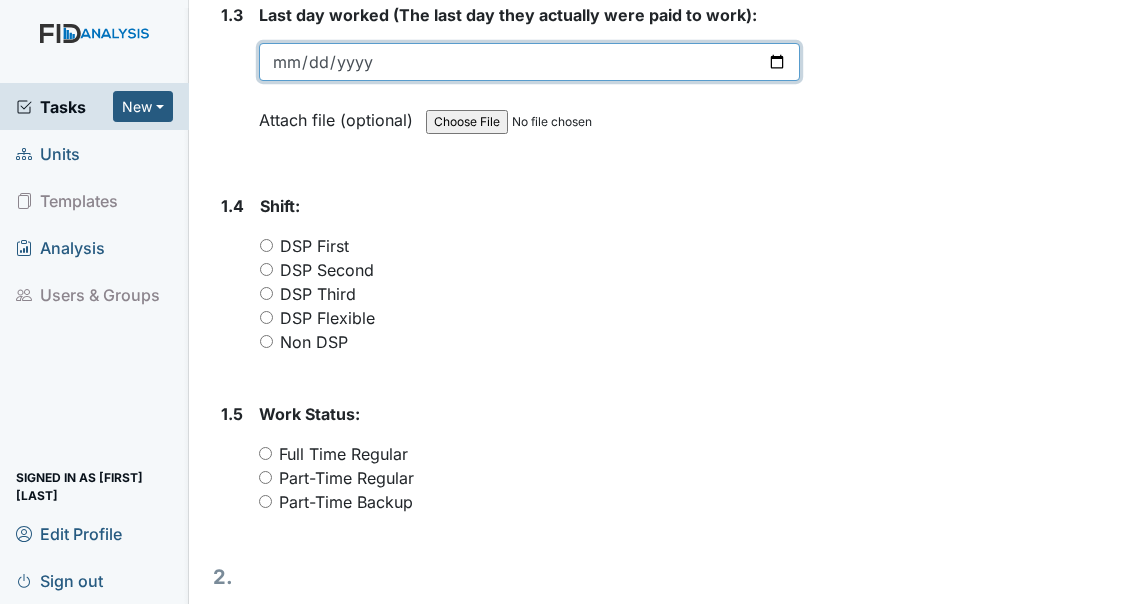 scroll, scrollTop: 795, scrollLeft: 0, axis: vertical 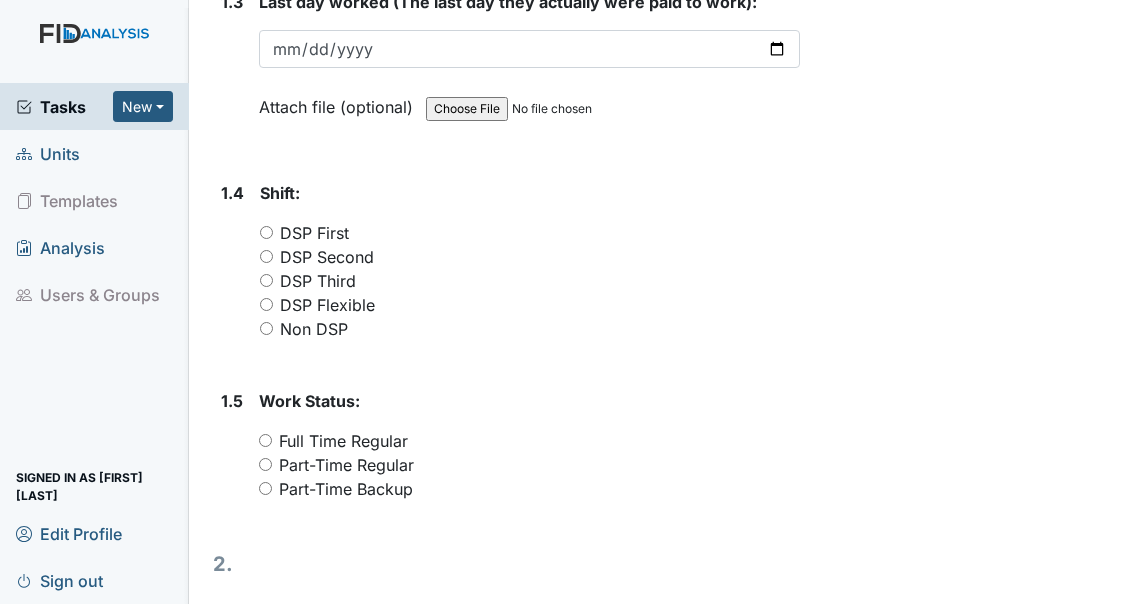click on "DSP Second" at bounding box center (266, 256) 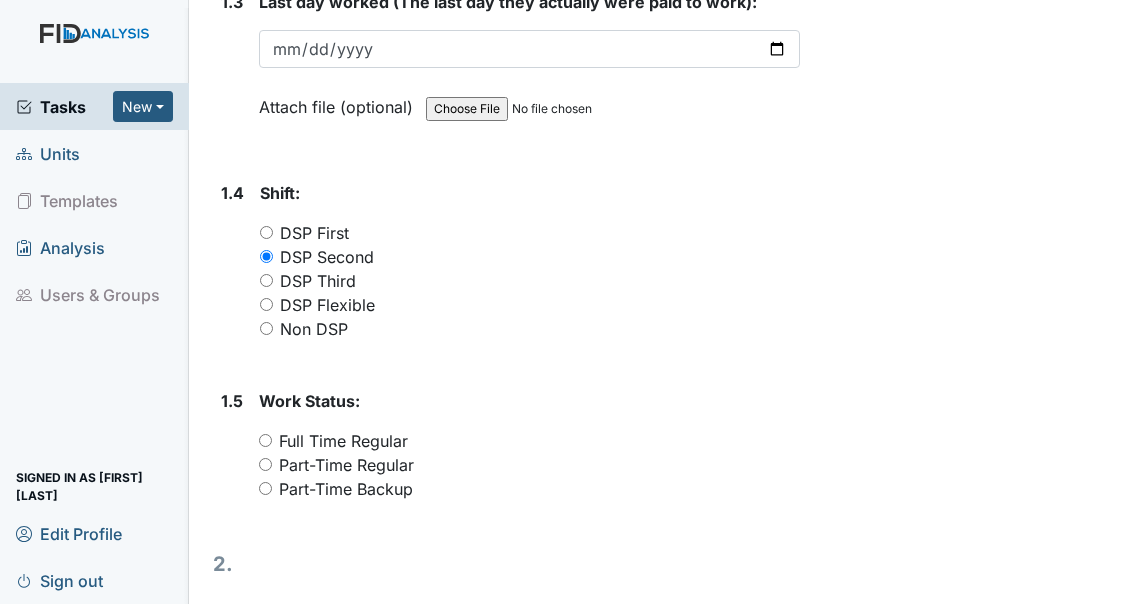 click on "Part-Time Regular" at bounding box center [265, 464] 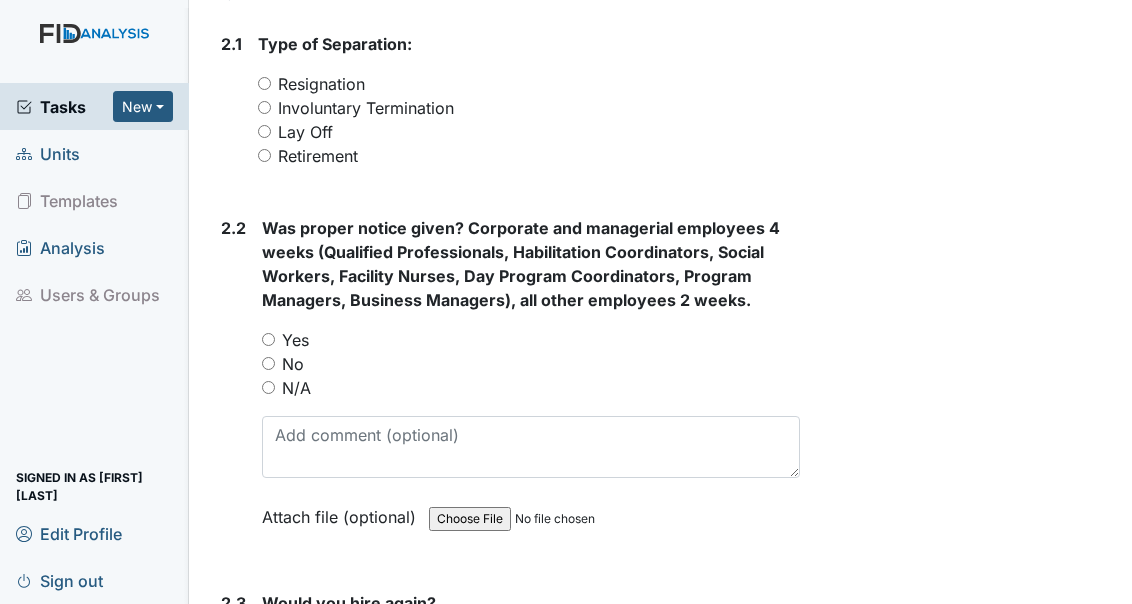scroll, scrollTop: 1375, scrollLeft: 0, axis: vertical 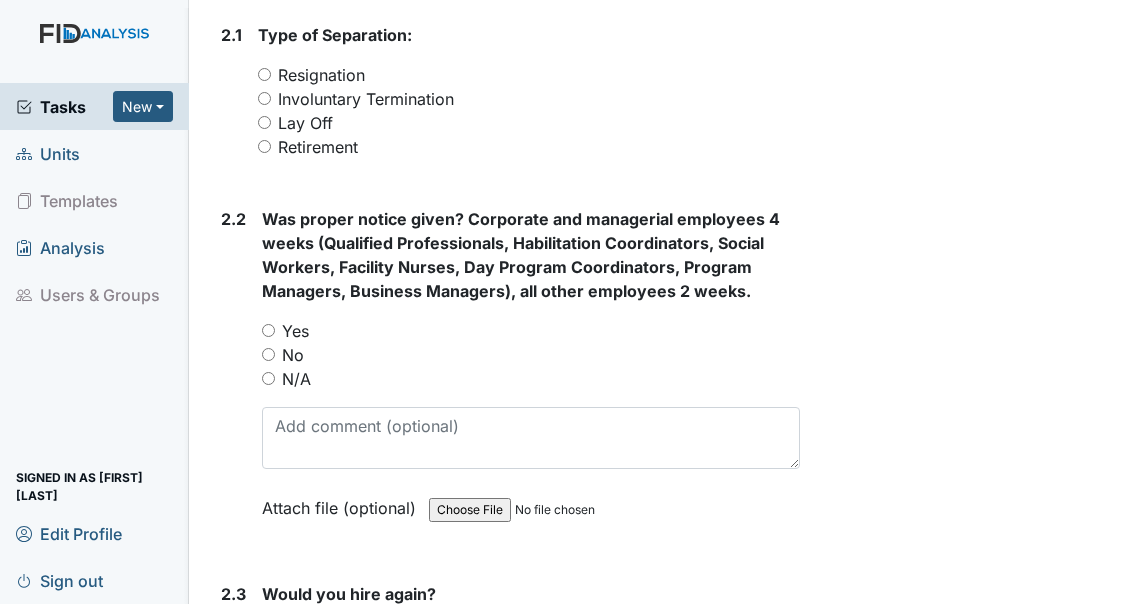 click on "Resignation" at bounding box center [264, 74] 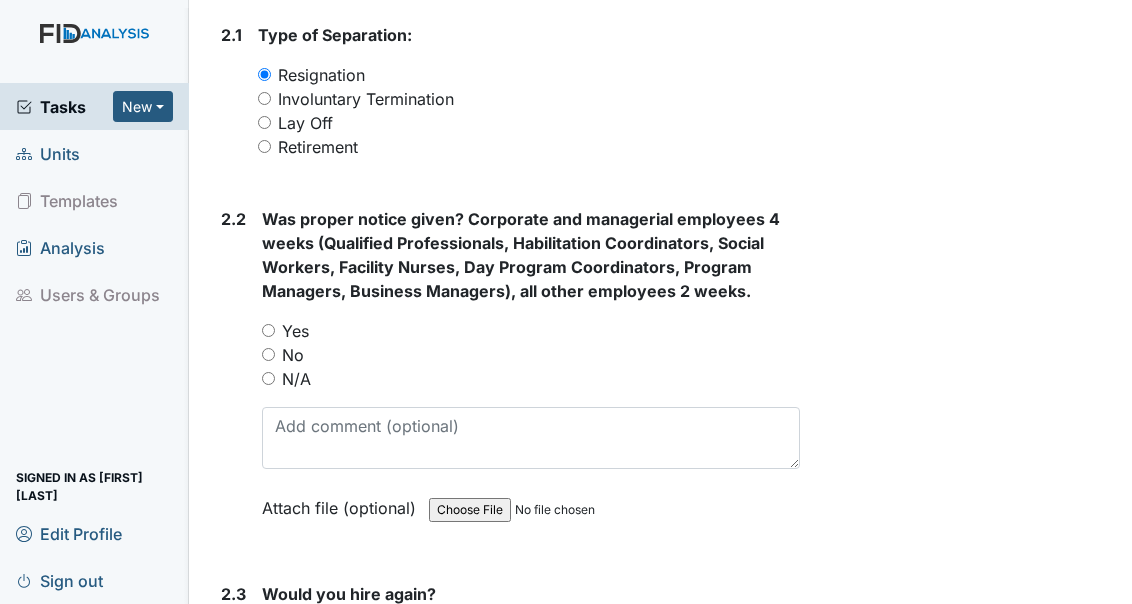 click on "No" at bounding box center (268, 354) 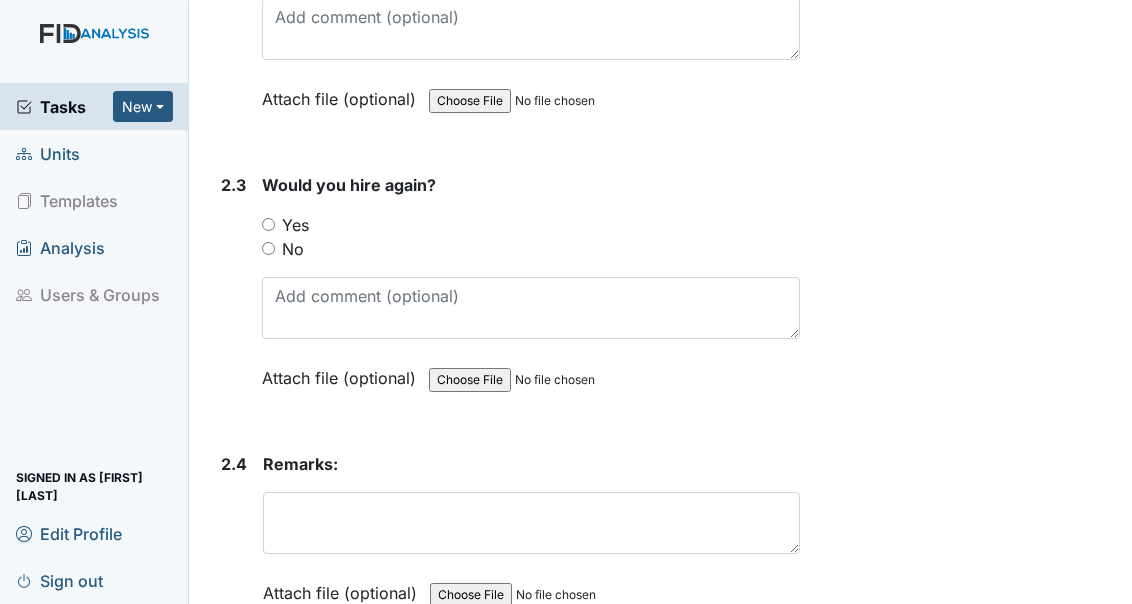 scroll, scrollTop: 1901, scrollLeft: 0, axis: vertical 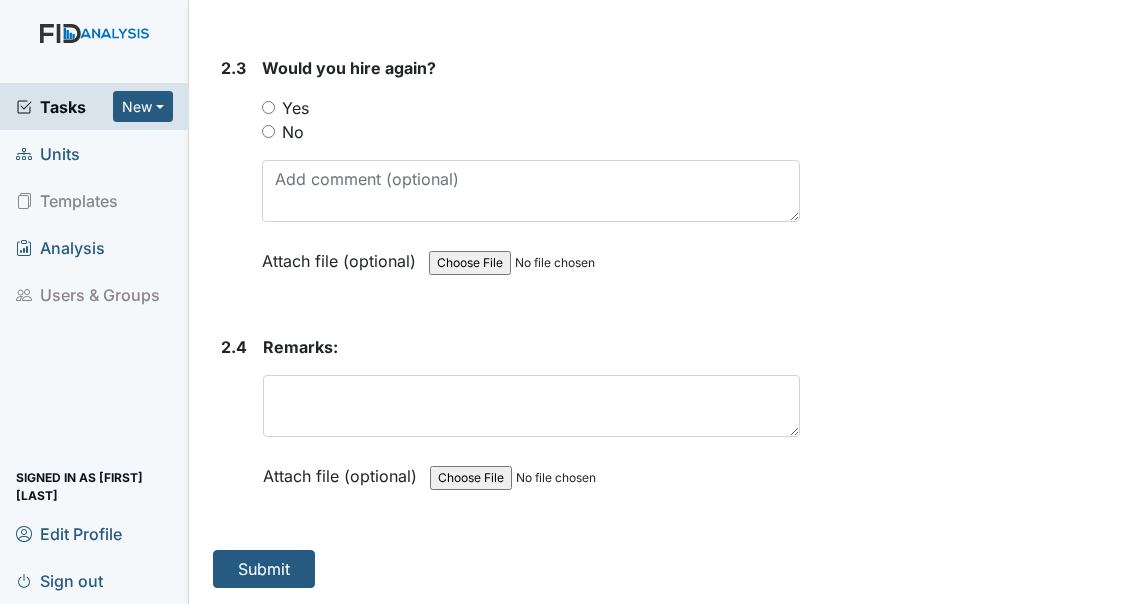 click on "No" at bounding box center (268, 131) 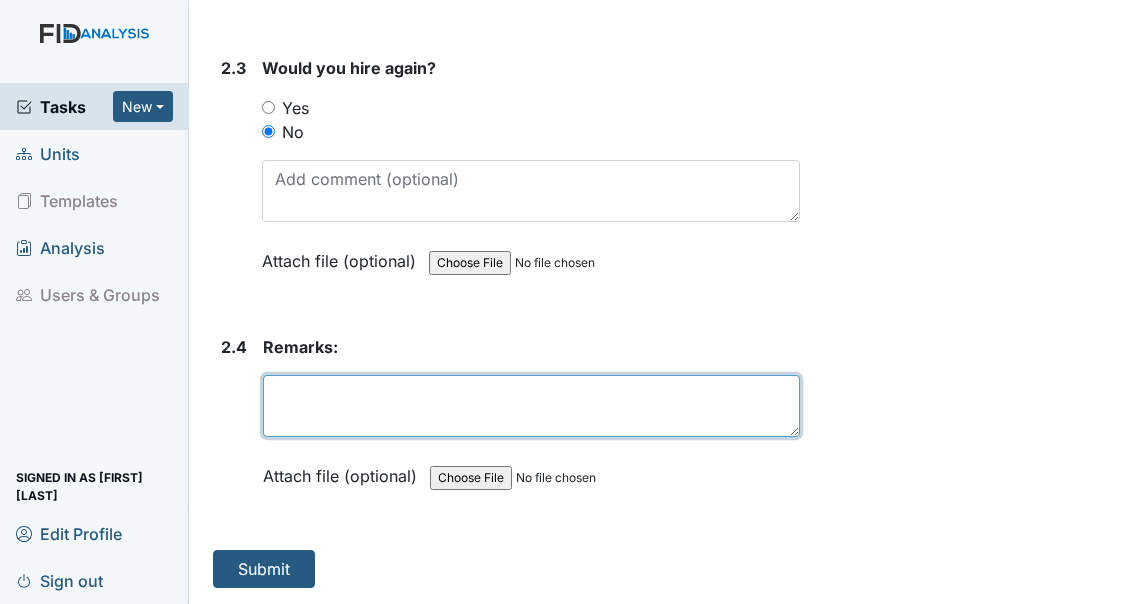 click at bounding box center [531, 406] 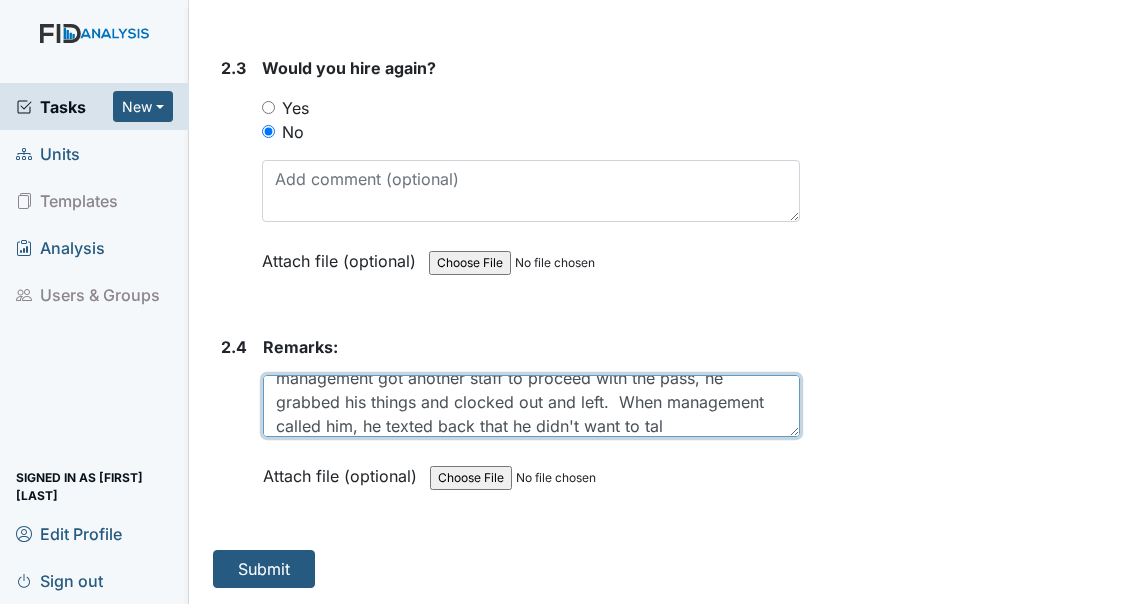scroll, scrollTop: 64, scrollLeft: 0, axis: vertical 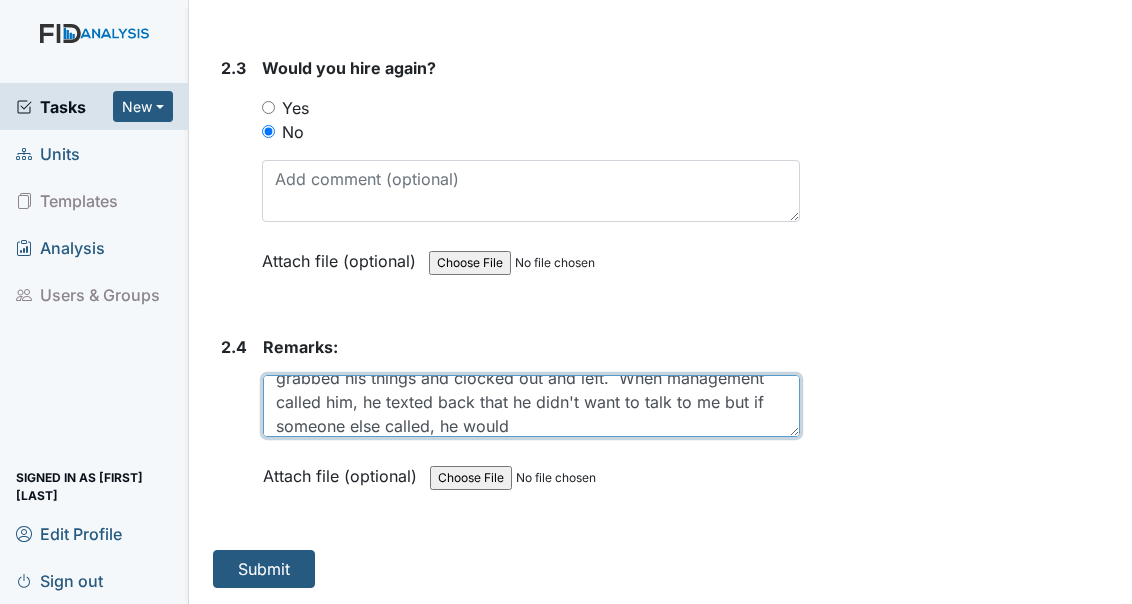 click on "Staff didn't want to do a med pass observation so when management got another staff to proceed with the pass, he grabbed his things and clocked out and left.  When management called him, he texted back that he didn't want to talk to me but if someone else called, he would" at bounding box center [531, 406] 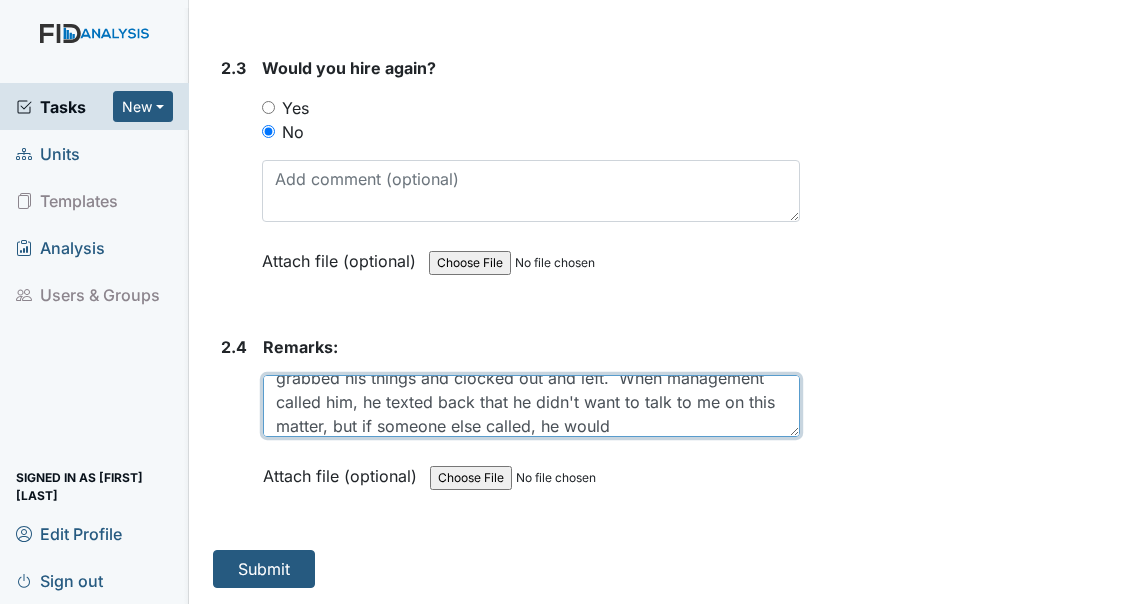 click on "Staff didn't want to do a med pass observation so when management got another staff to proceed with the pass, he grabbed his things and clocked out and left.  When management called him, he texted back that he didn't want to talk to me on this matter, but if someone else called, he would" at bounding box center (531, 406) 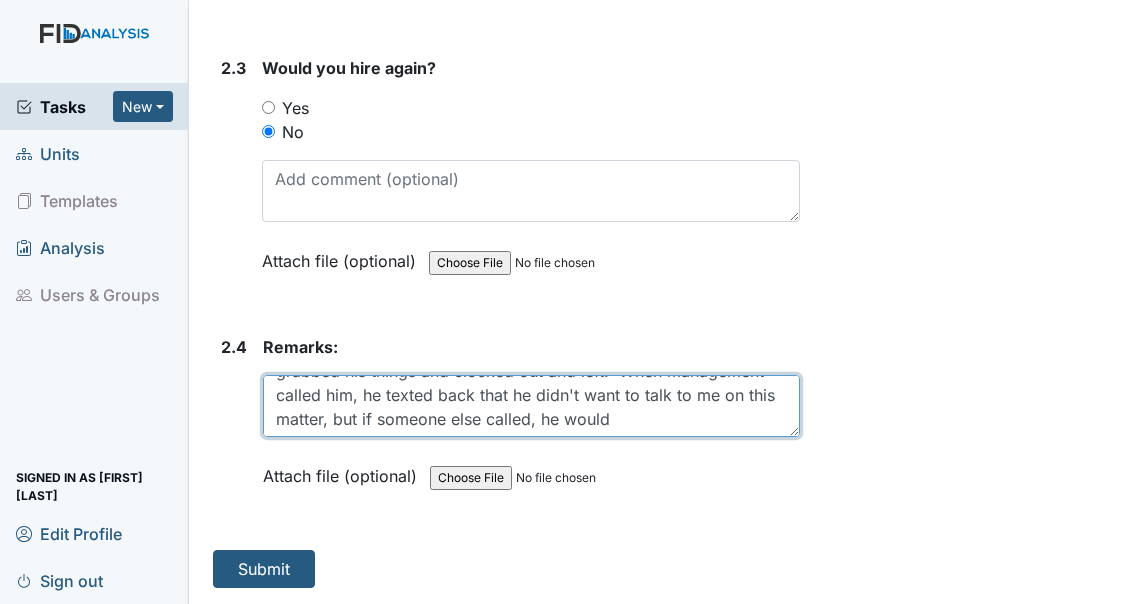 scroll, scrollTop: 72, scrollLeft: 0, axis: vertical 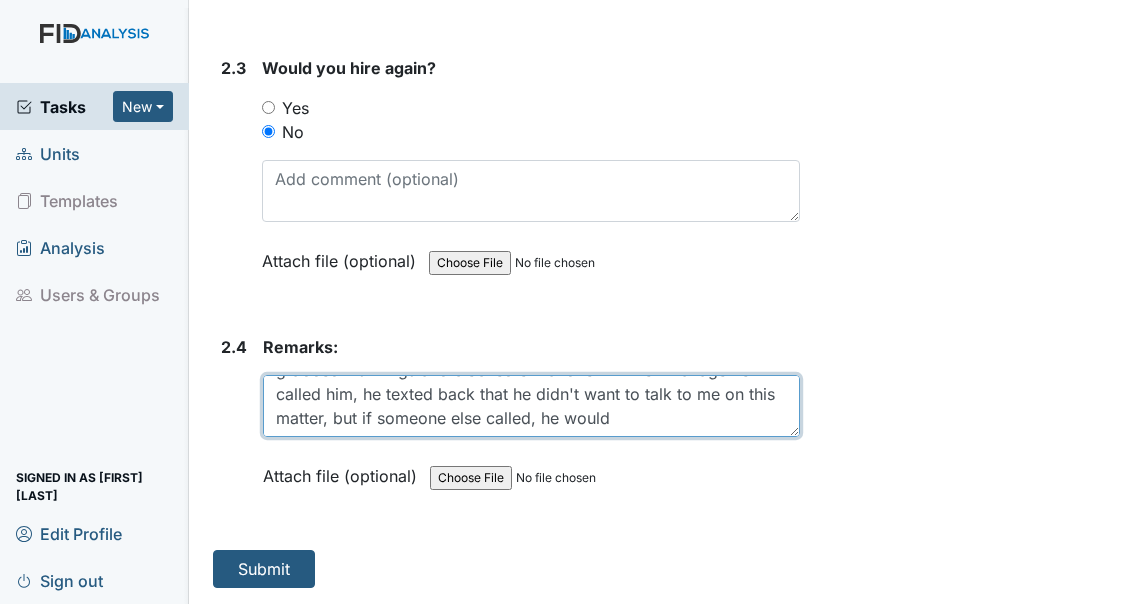 click on "Staff didn't want to do a med pass observation so when management got another staff to proceed with the pass, he grabbed his things and clocked out and left.  When management called him, he texted back that he didn't want to talk to me on this matter, but if someone else called, he would" at bounding box center [531, 406] 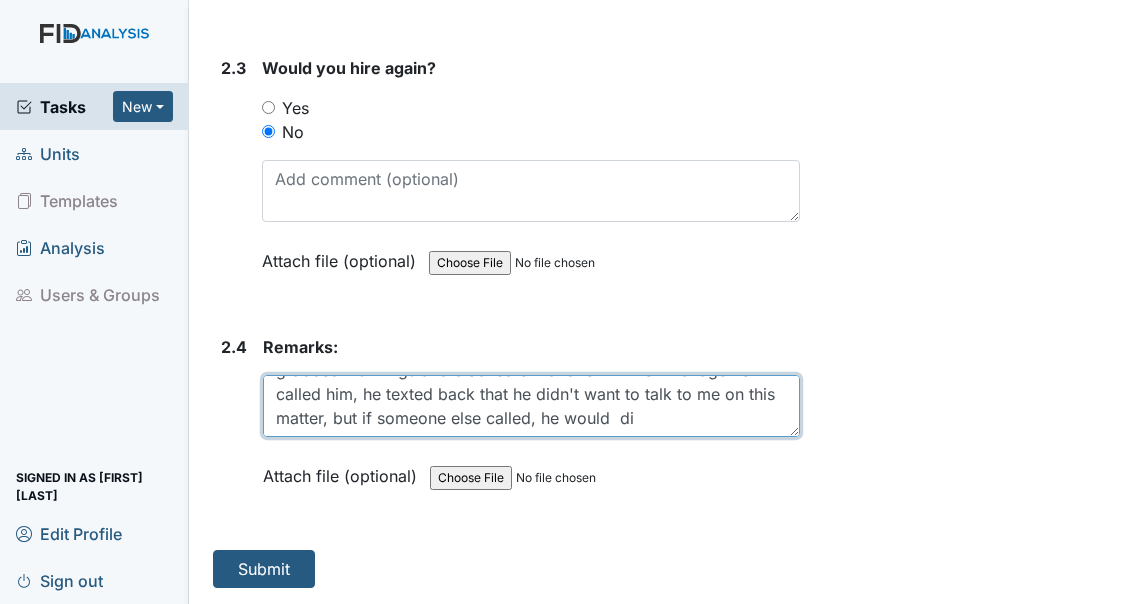 scroll, scrollTop: 88, scrollLeft: 0, axis: vertical 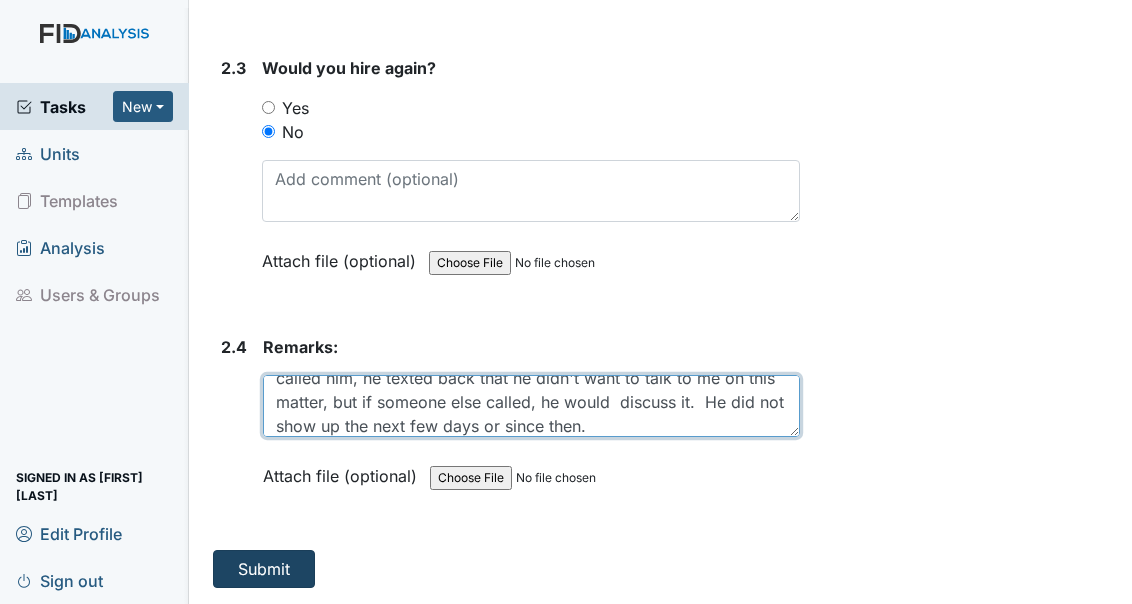 type on "Staff didn't want to do a med pass observation so when management got another staff to proceed with the pass, he grabbed his things and clocked out and left.  When management called him, he texted back that he didn't want to talk to me on this matter, but if someone else called, he would  discuss it.  He did not show up the next few days or since then." 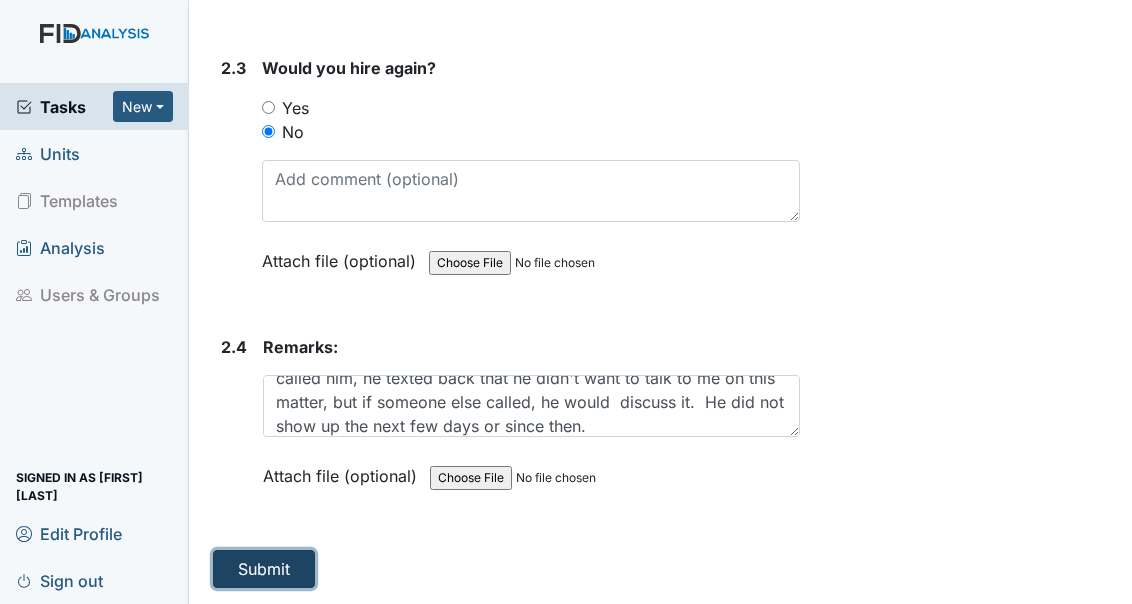 click on "Submit" at bounding box center (264, 569) 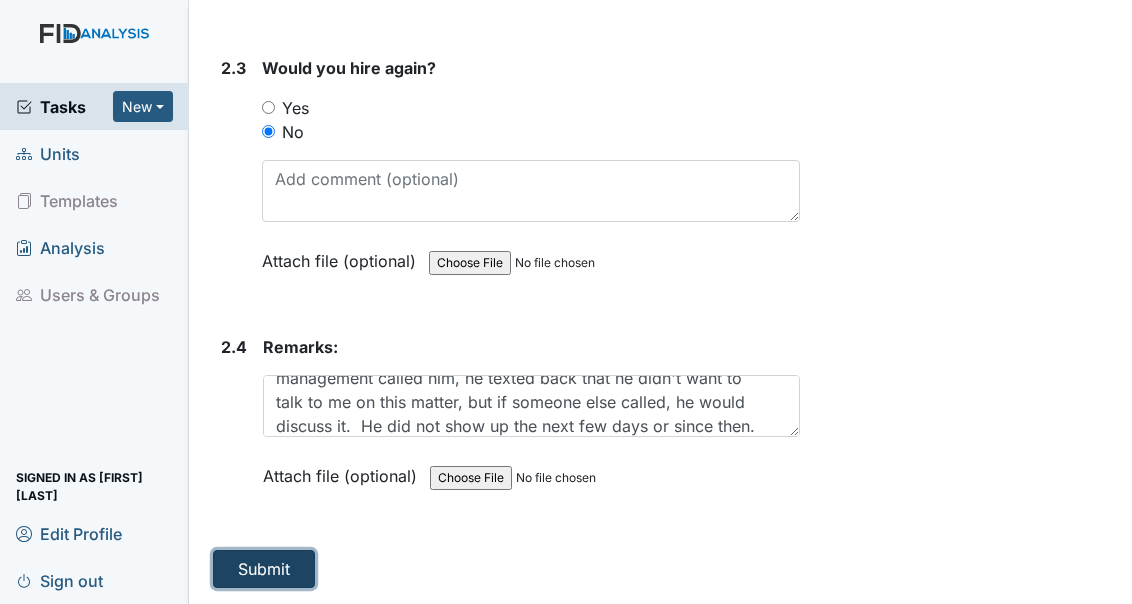 click on "Submit" at bounding box center (264, 569) 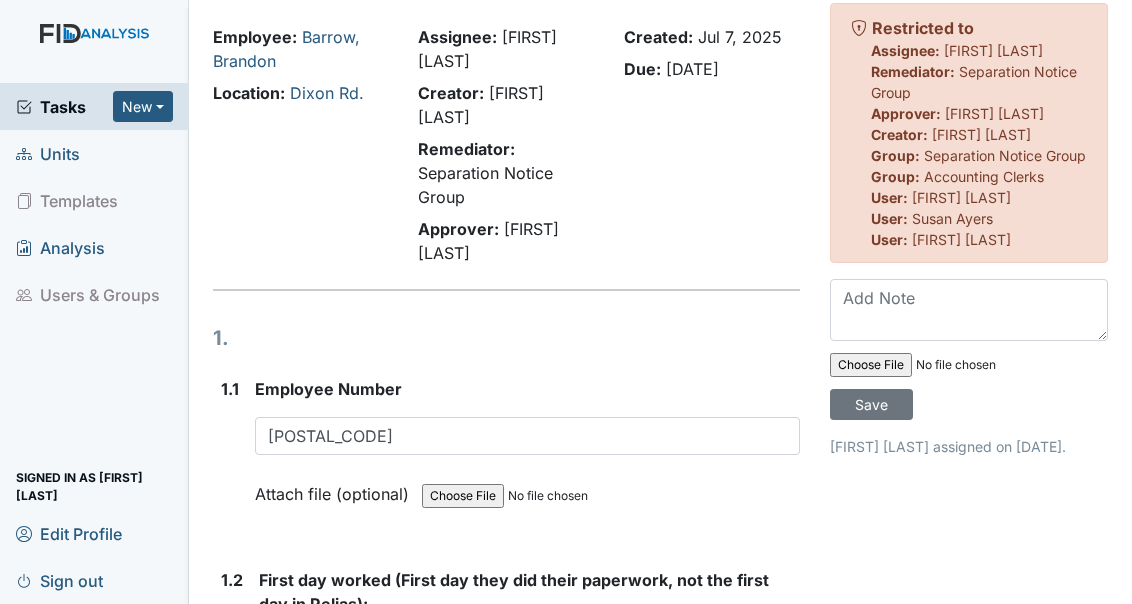 scroll, scrollTop: 0, scrollLeft: 0, axis: both 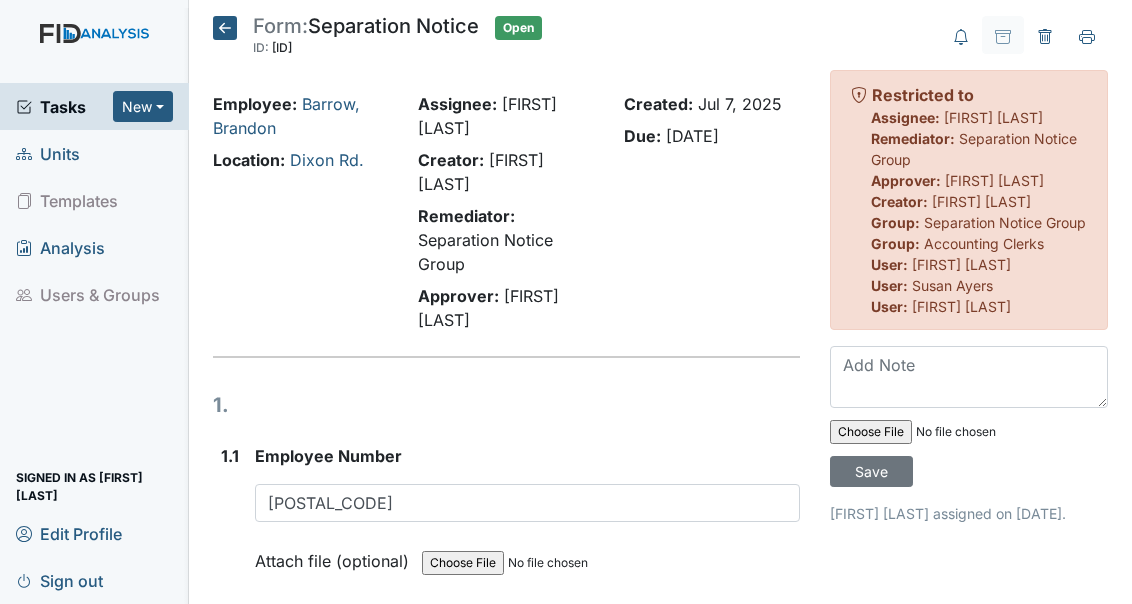 click on "Form:
Separation Notice
ID:
[ID]
Open
Autosaving..." at bounding box center [506, 42] 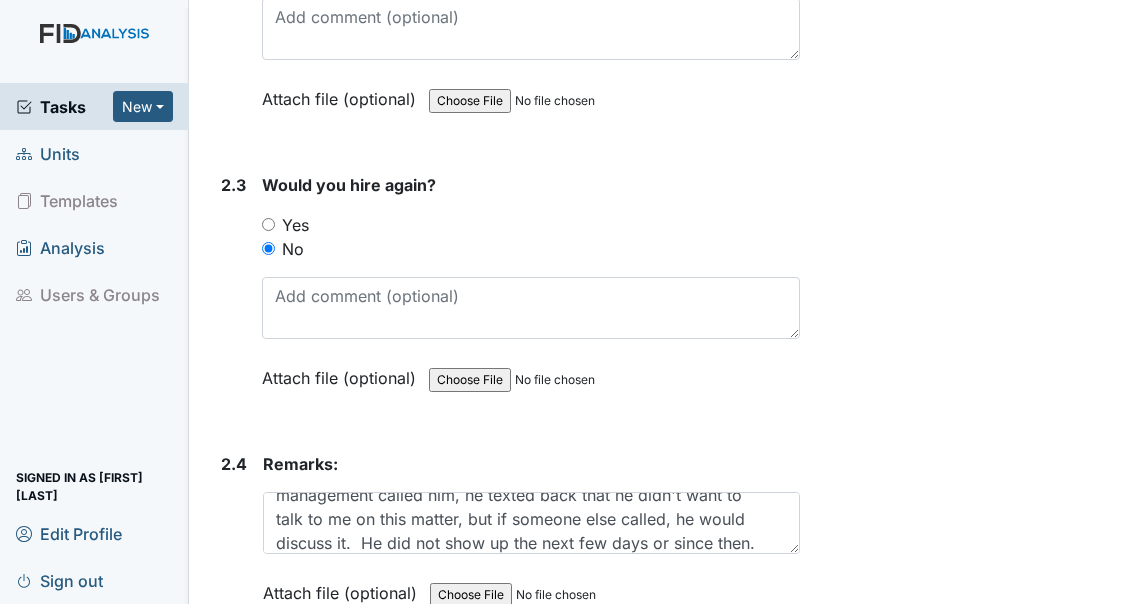 scroll, scrollTop: 1901, scrollLeft: 0, axis: vertical 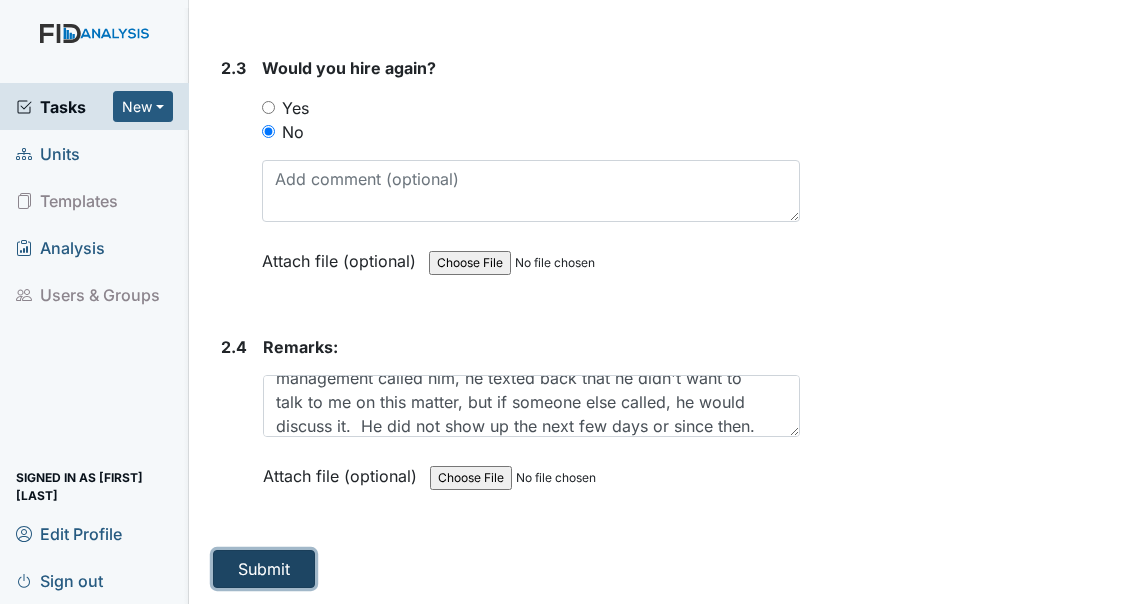 click on "Submit" at bounding box center [264, 569] 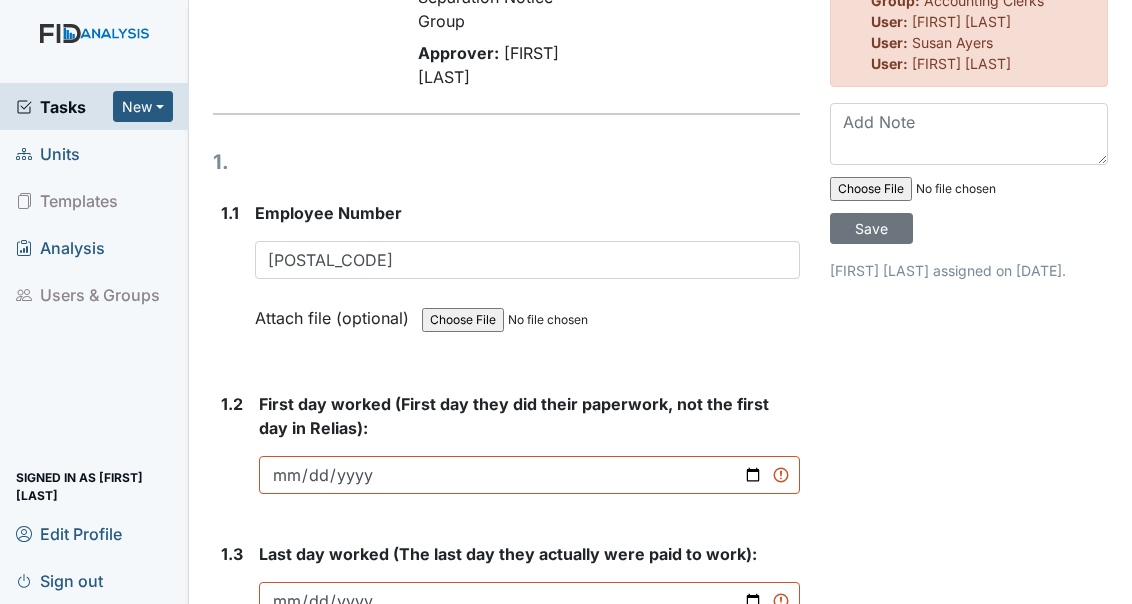scroll, scrollTop: 81, scrollLeft: 0, axis: vertical 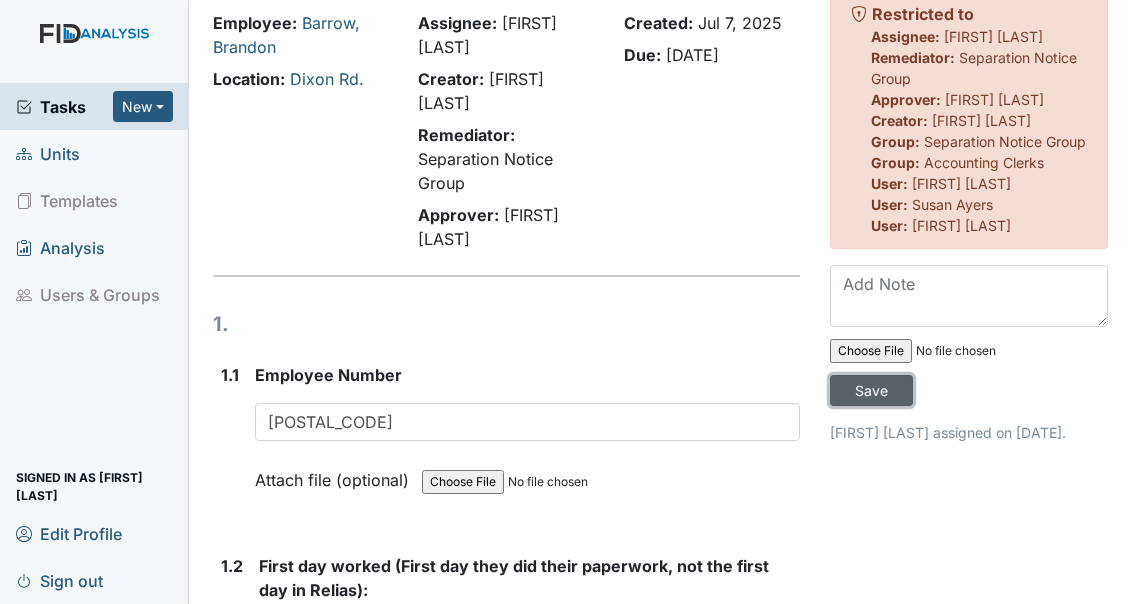 click on "Save" at bounding box center [871, 390] 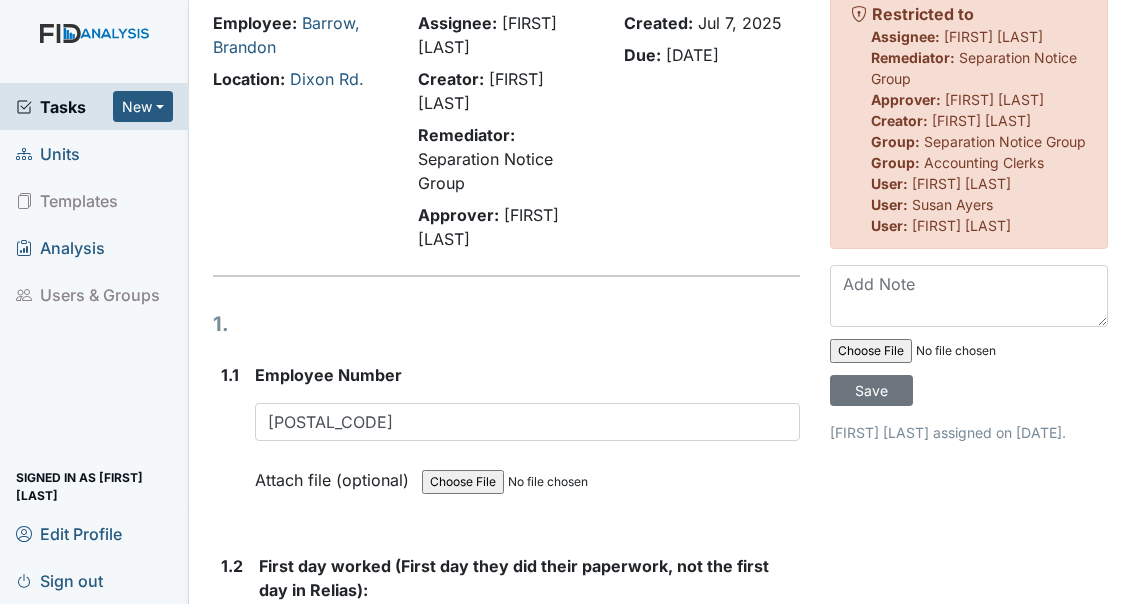click on "Tasks" at bounding box center [64, 107] 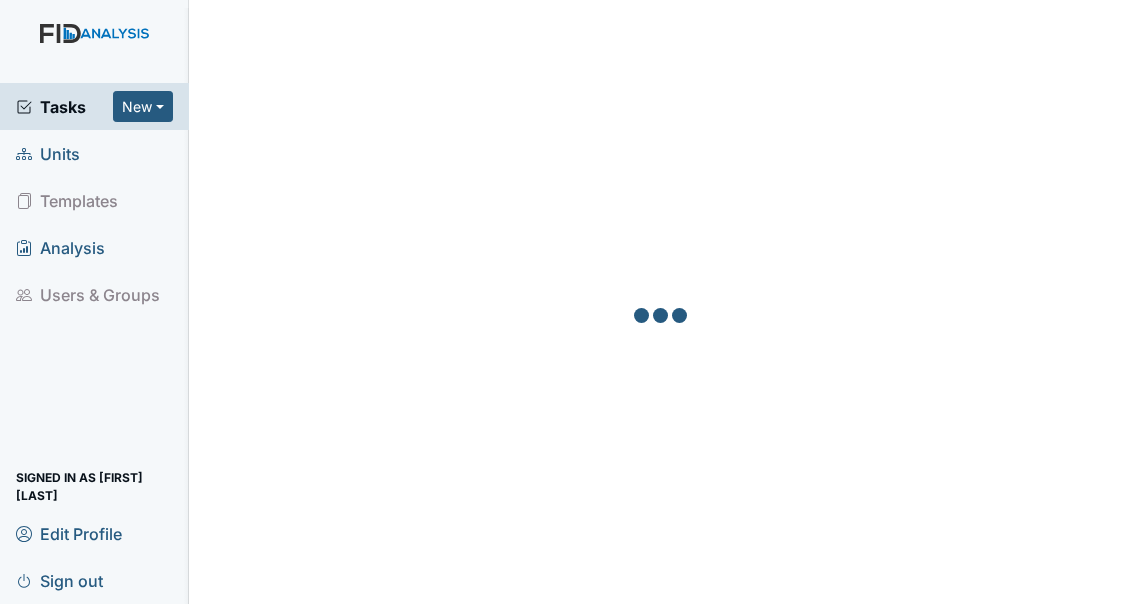 scroll, scrollTop: 0, scrollLeft: 0, axis: both 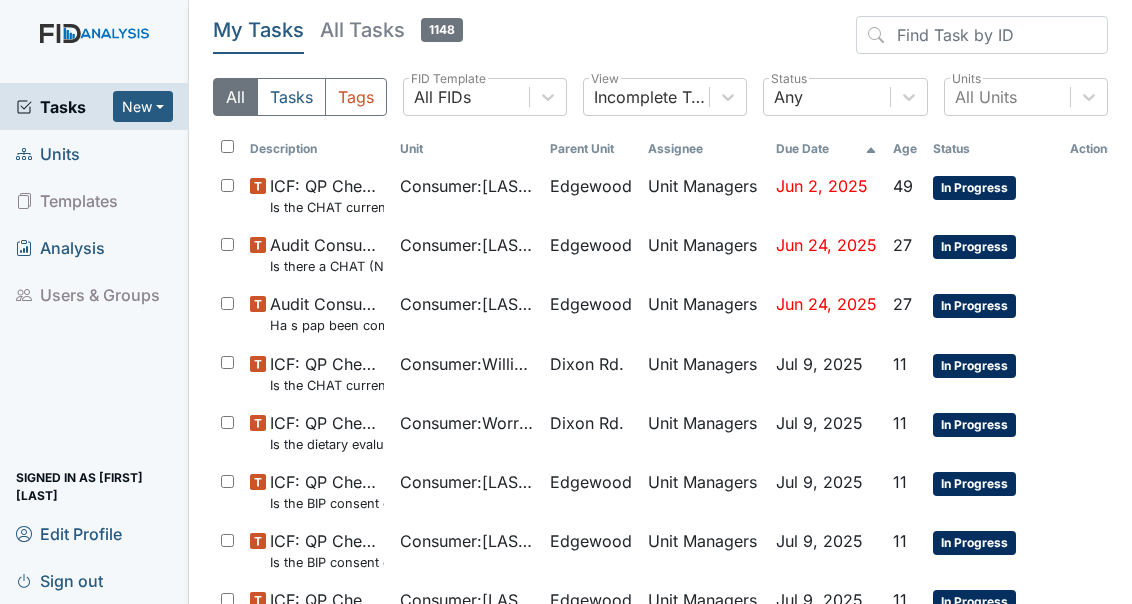 click on "Units" at bounding box center (48, 153) 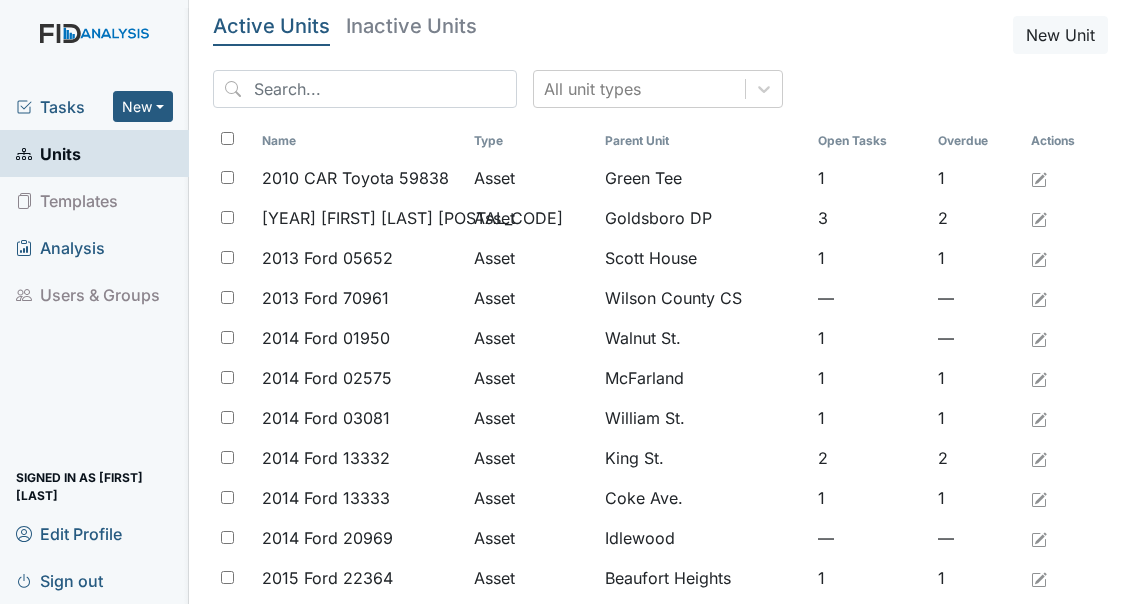 scroll, scrollTop: 0, scrollLeft: 0, axis: both 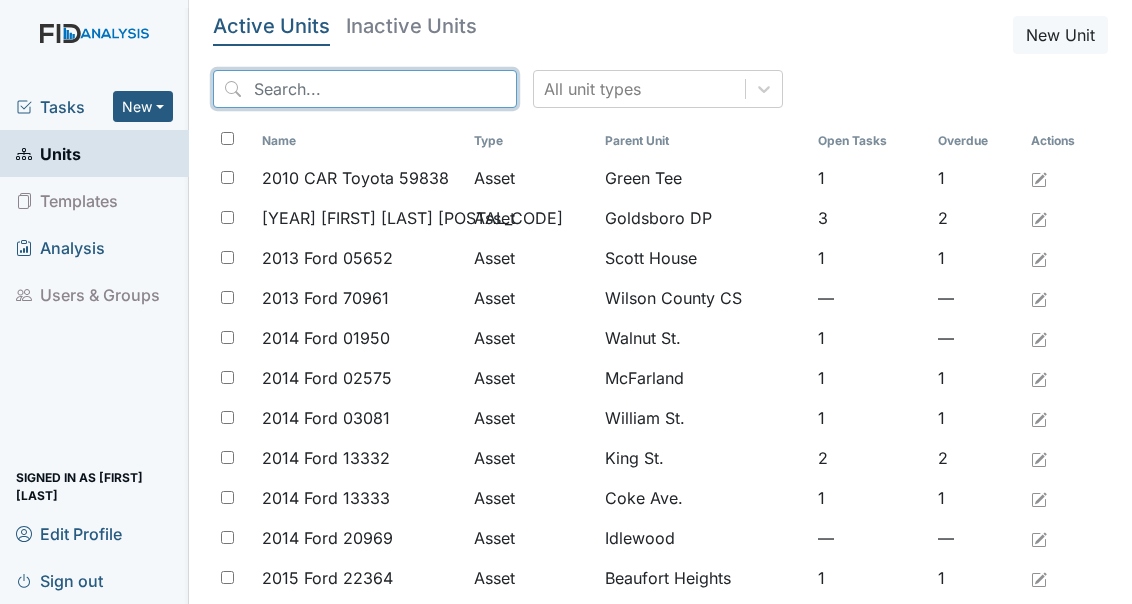 click at bounding box center [365, 89] 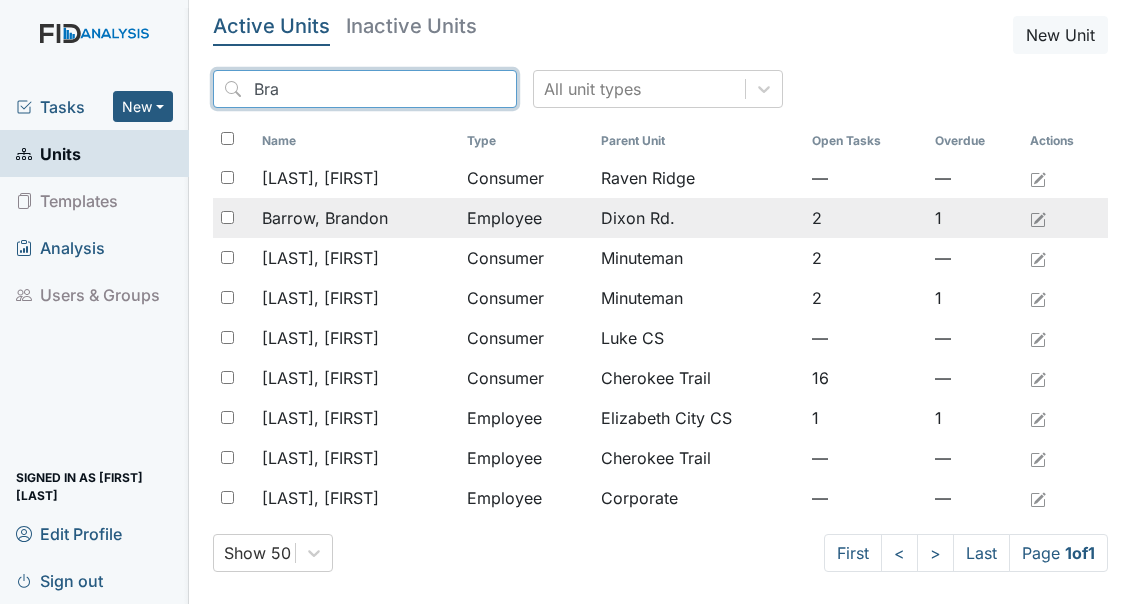 type on "Bra" 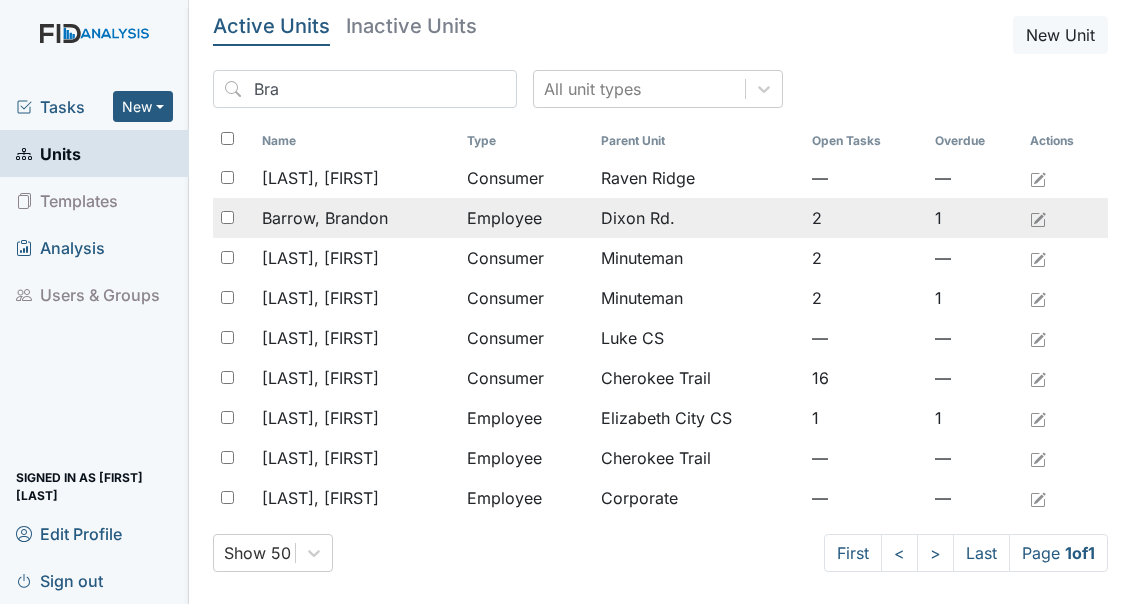 click on "Barrow, Brandon" at bounding box center [320, 178] 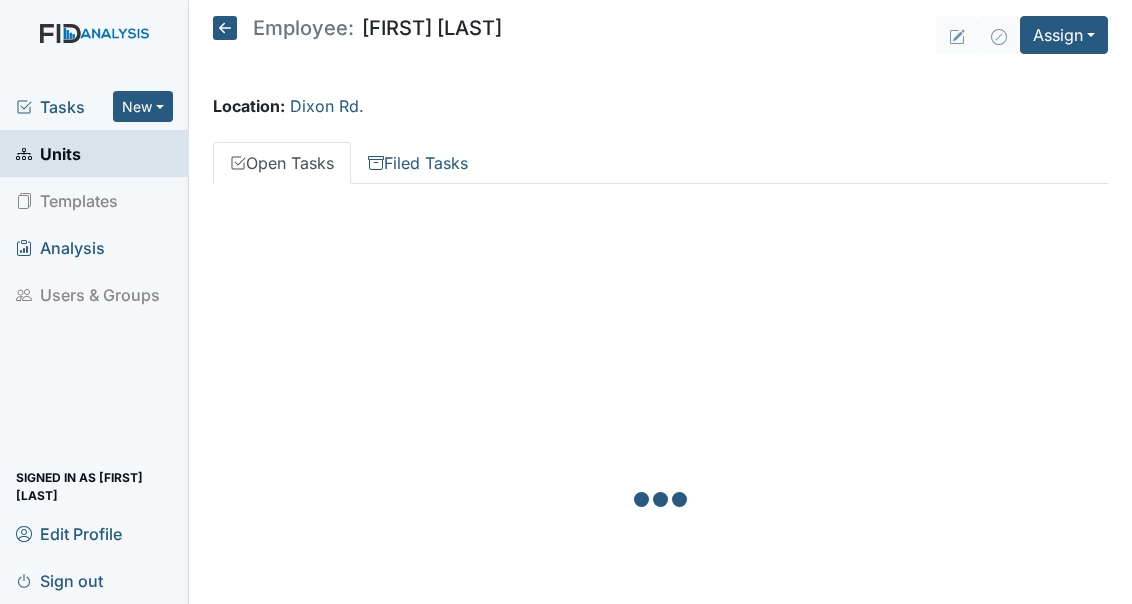 scroll, scrollTop: 0, scrollLeft: 0, axis: both 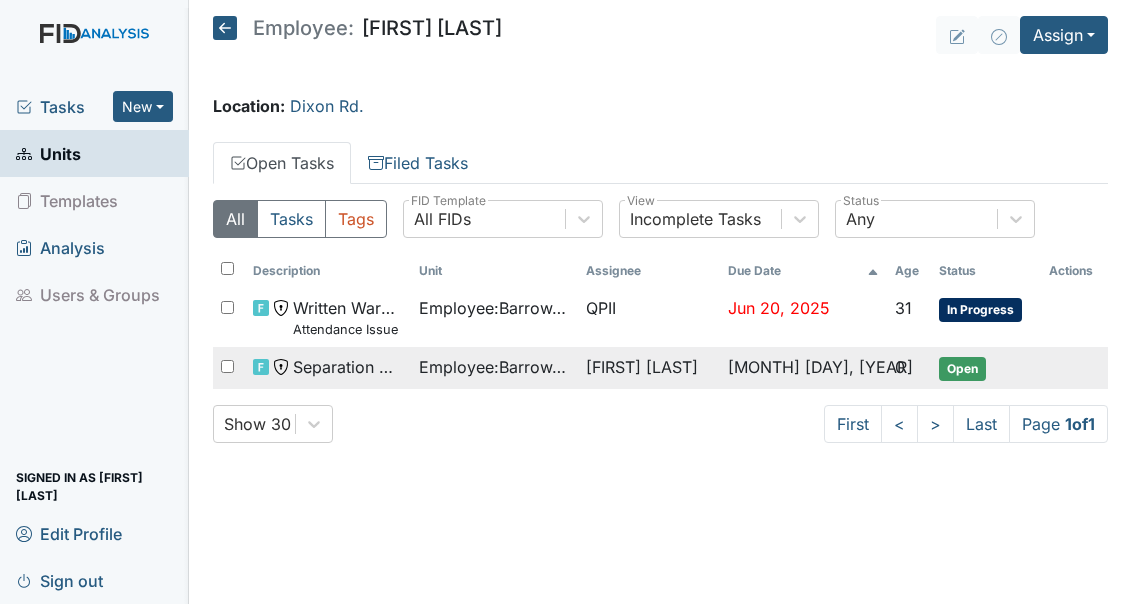 click on "Separation Notice" at bounding box center (353, 317) 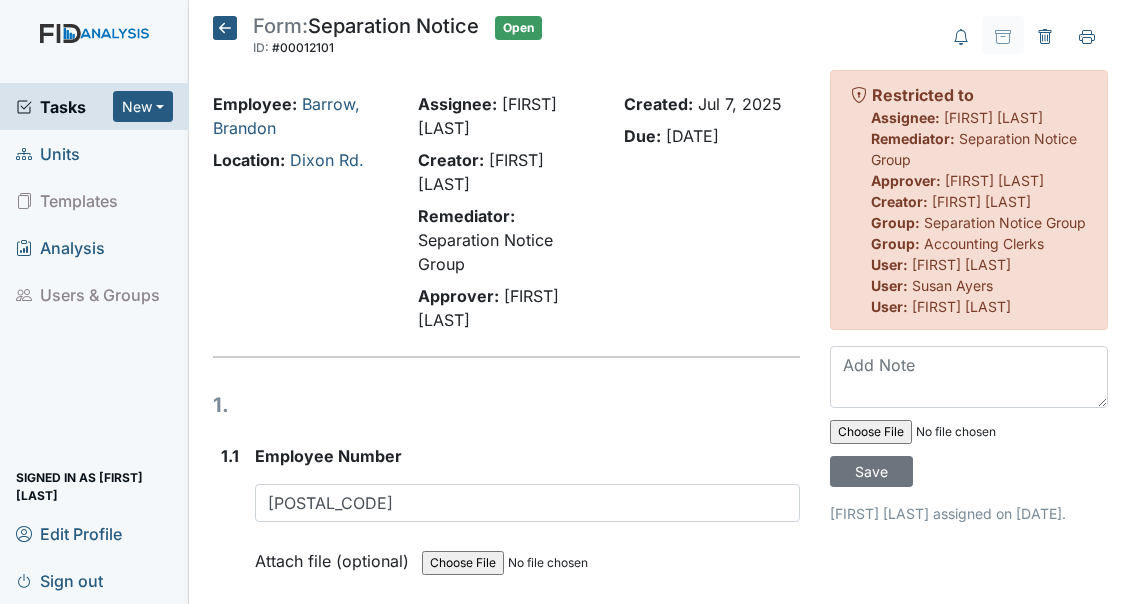 scroll, scrollTop: 0, scrollLeft: 0, axis: both 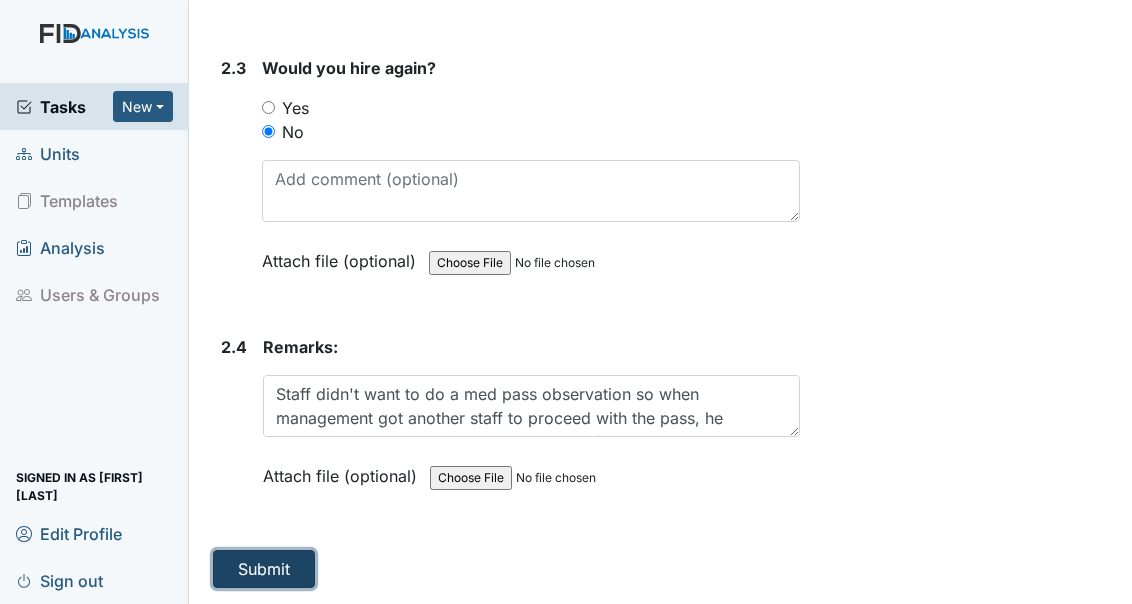 click on "Submit" at bounding box center (264, 569) 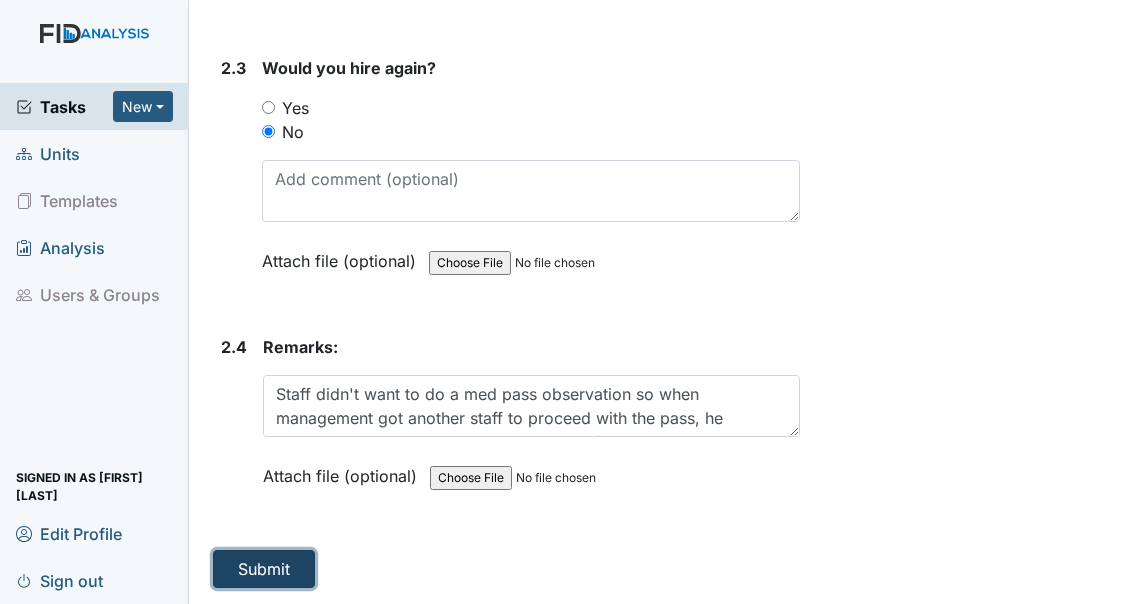 click on "Submit" at bounding box center (264, 569) 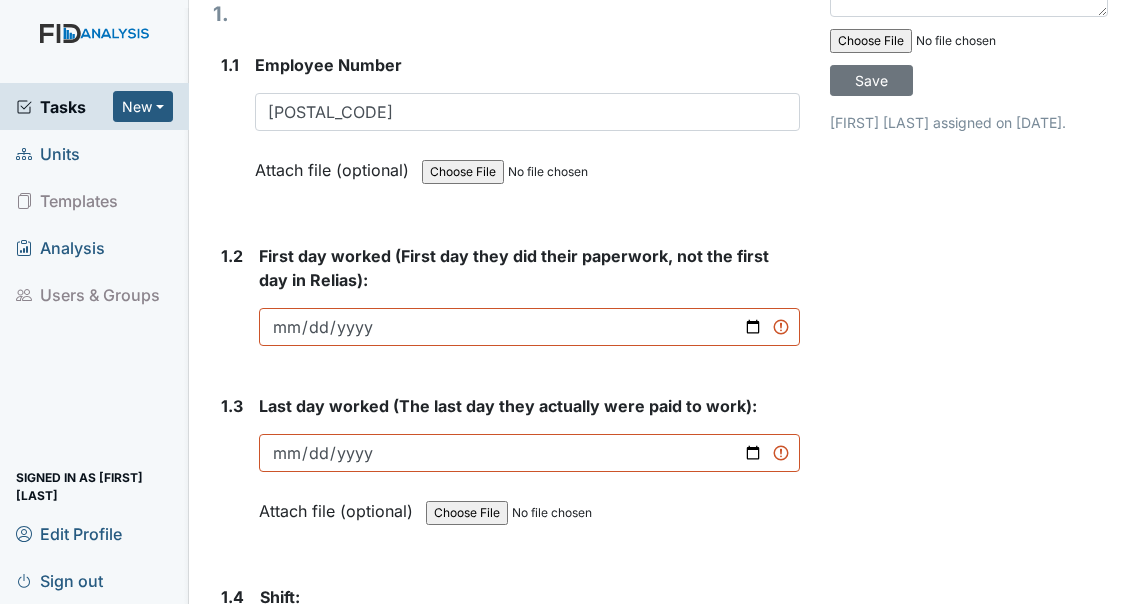 scroll, scrollTop: 328, scrollLeft: 0, axis: vertical 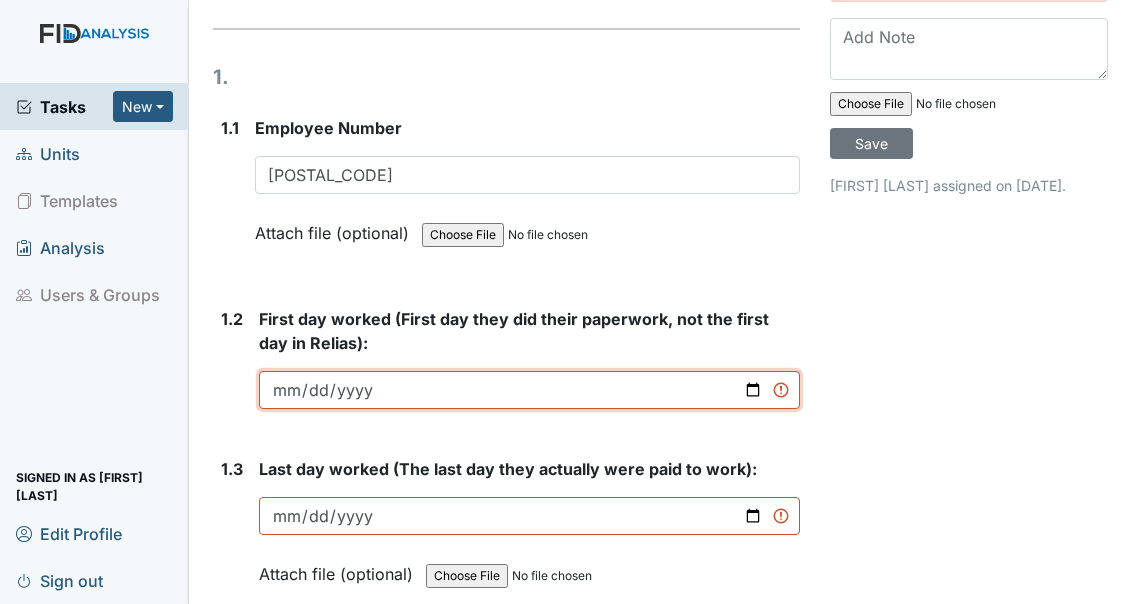 click at bounding box center (529, 390) 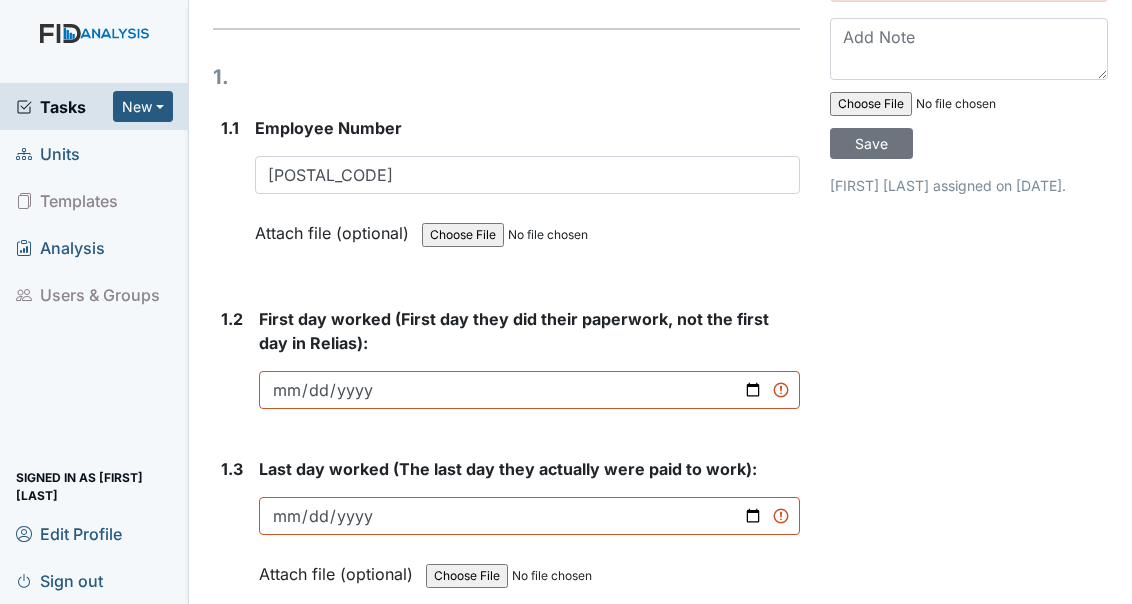 click on "First day worked (First day they did their paperwork, not the first day in Relias):
2024-10-21" at bounding box center (529, 366) 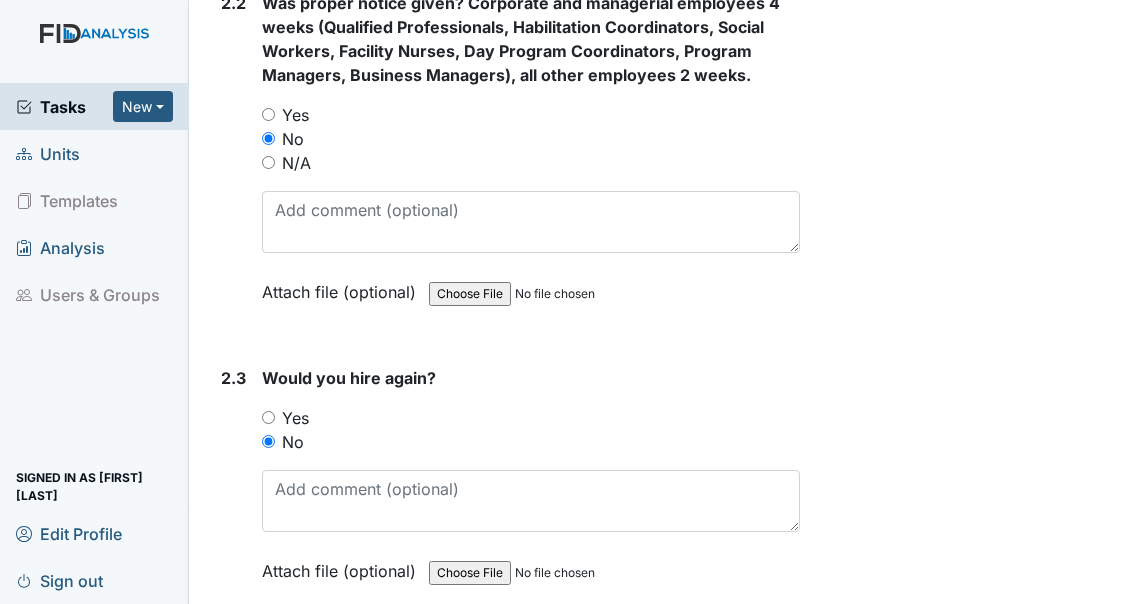 scroll, scrollTop: 1901, scrollLeft: 0, axis: vertical 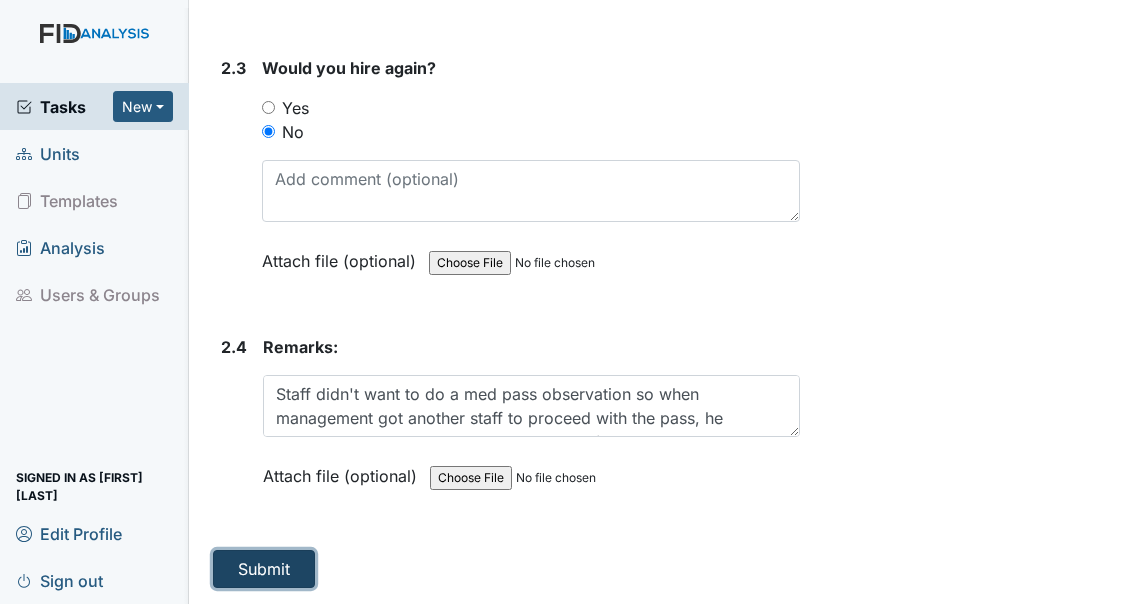 click on "Submit" at bounding box center [264, 569] 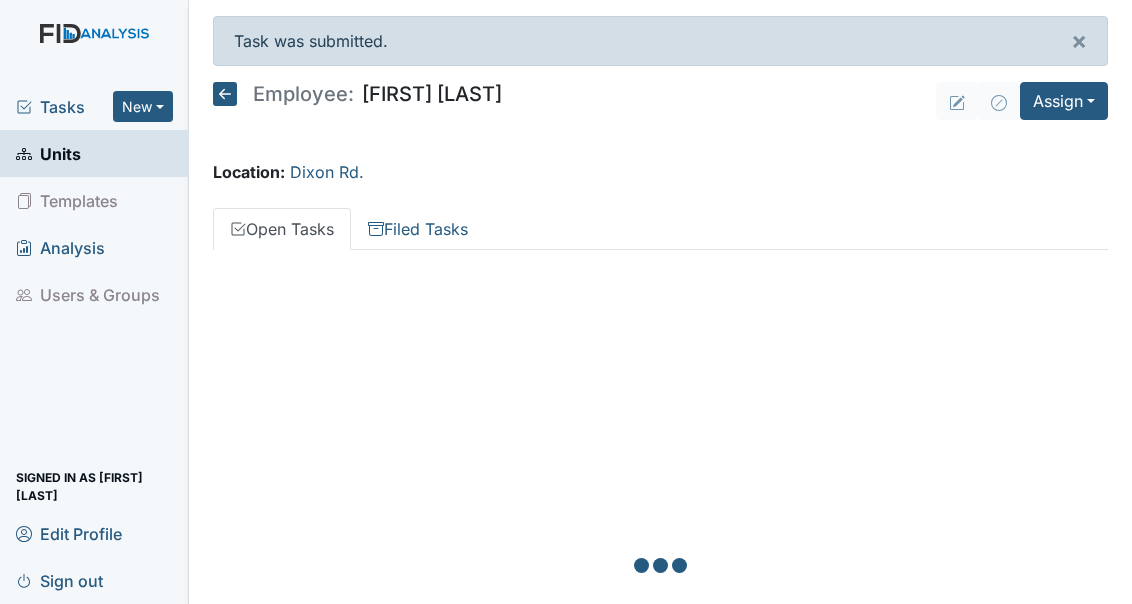 scroll, scrollTop: 0, scrollLeft: 0, axis: both 